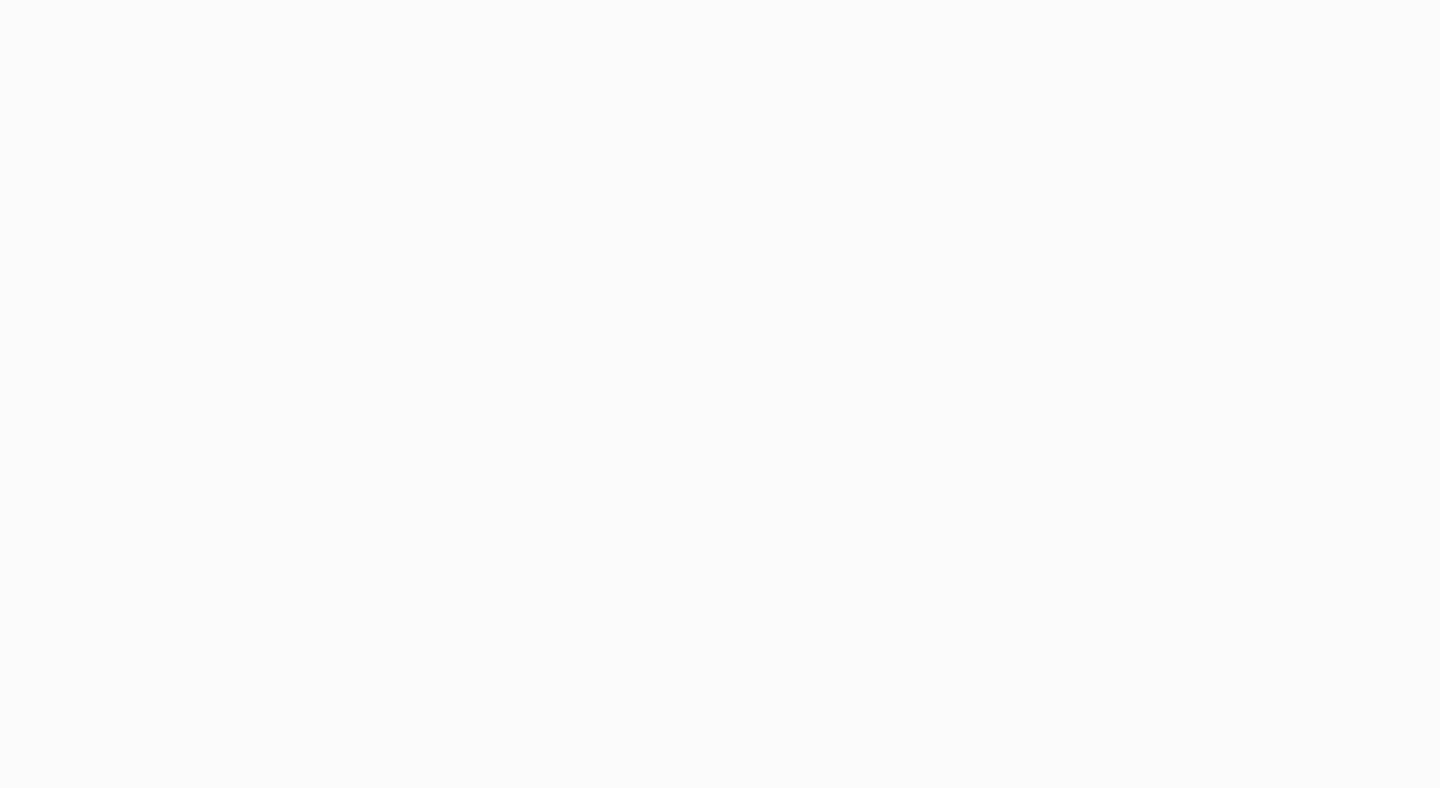 scroll, scrollTop: 0, scrollLeft: 0, axis: both 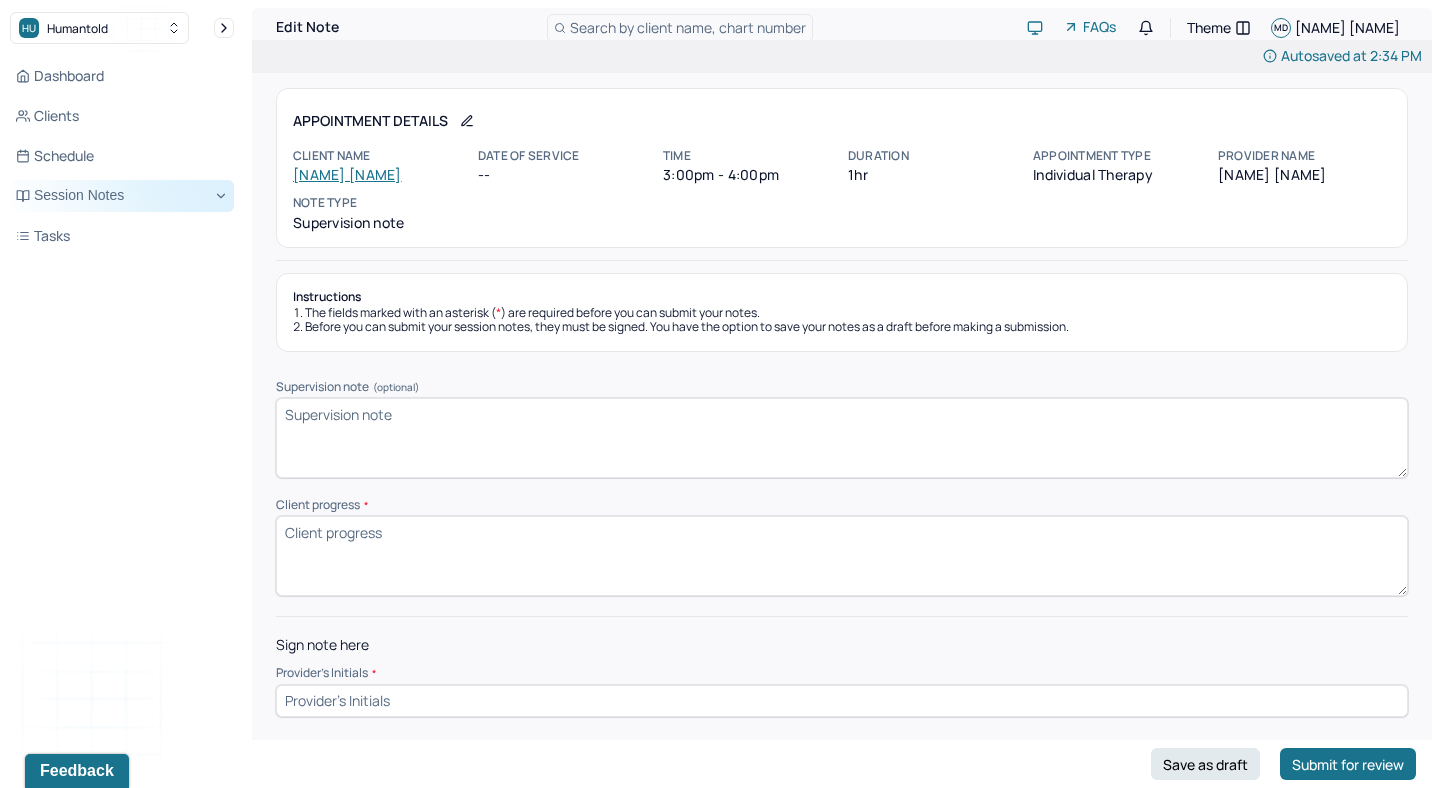 click on "Session Notes" at bounding box center [122, 196] 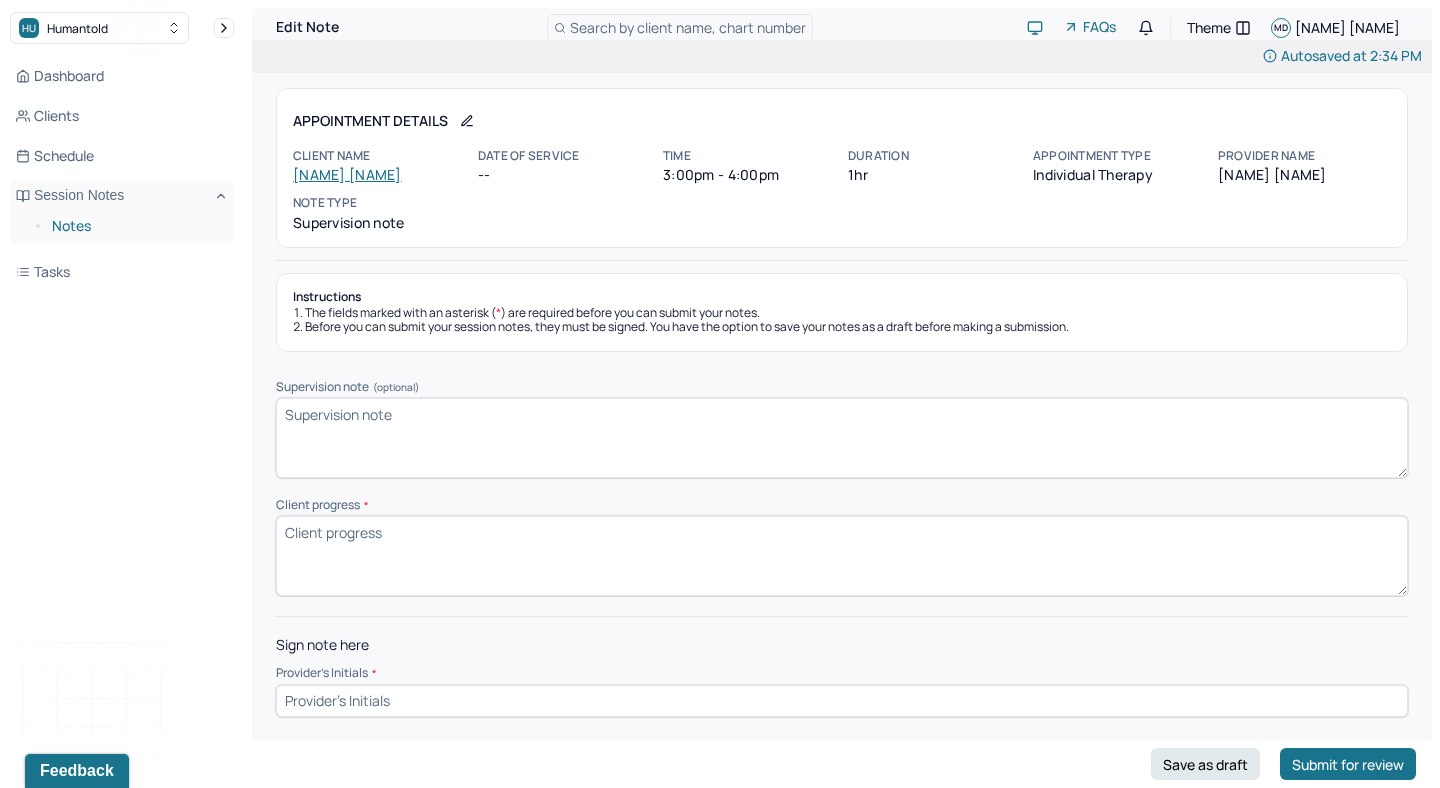 click on "Notes" at bounding box center (135, 226) 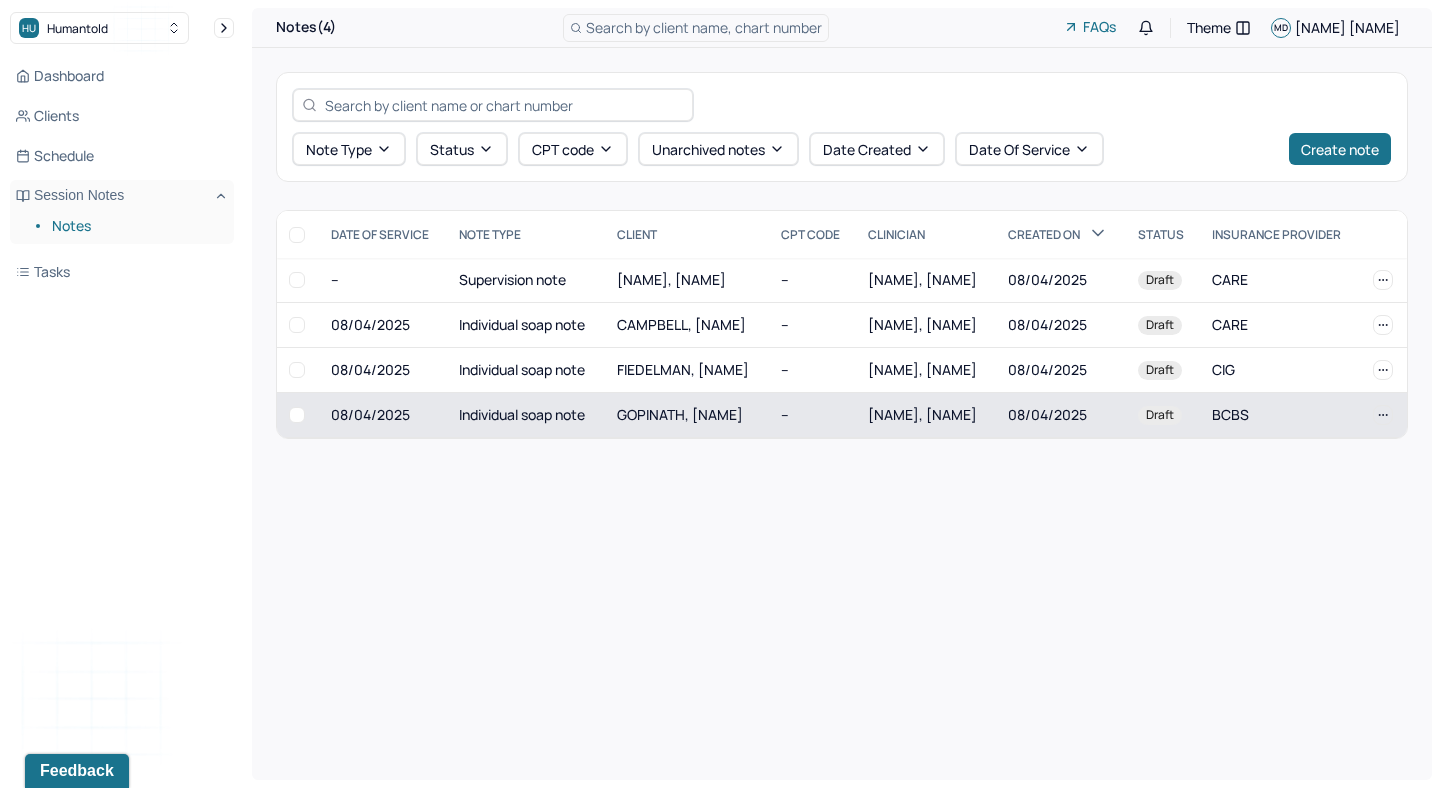 click on "GOPINATH, [NAME]" at bounding box center (680, 414) 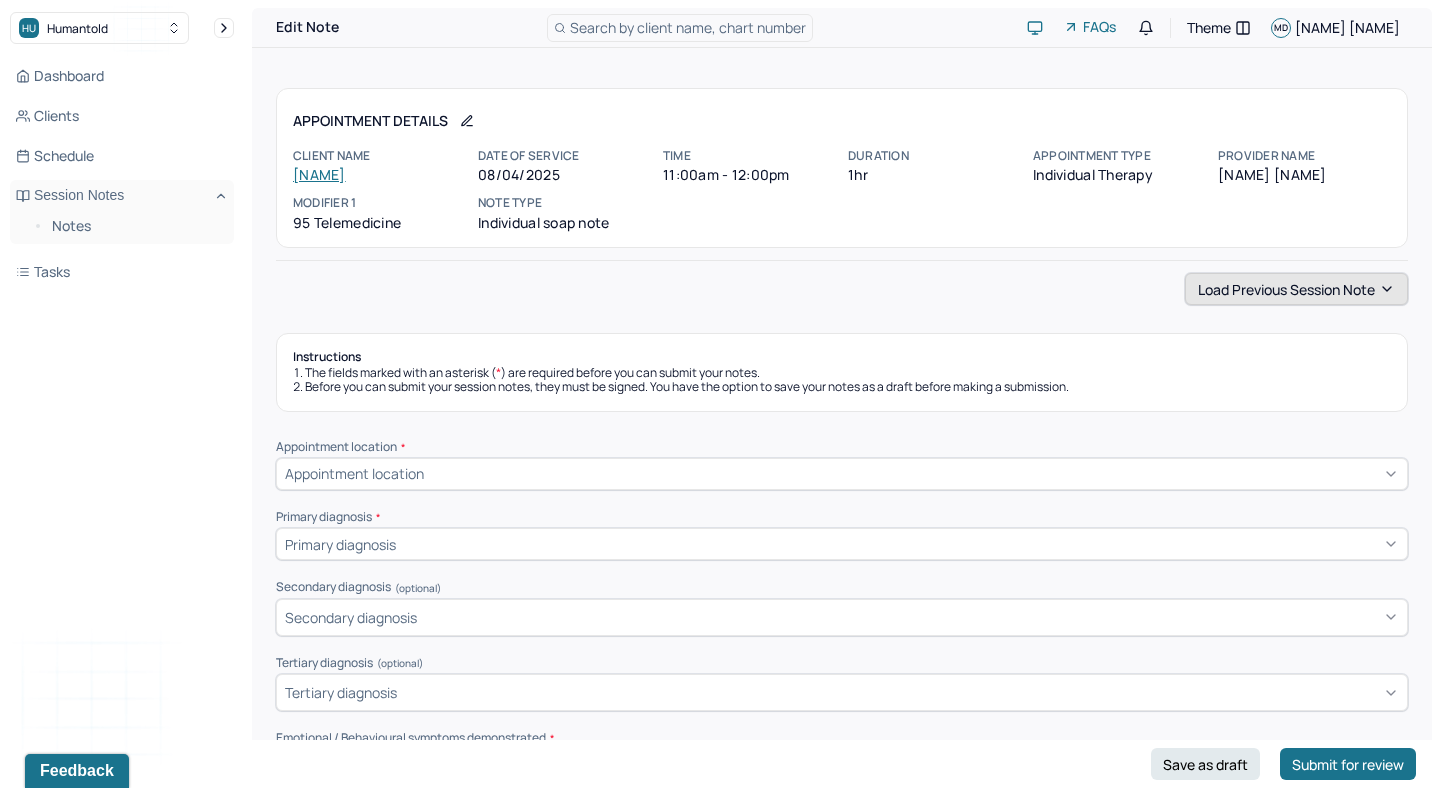 click on "Load previous session note" at bounding box center [1296, 289] 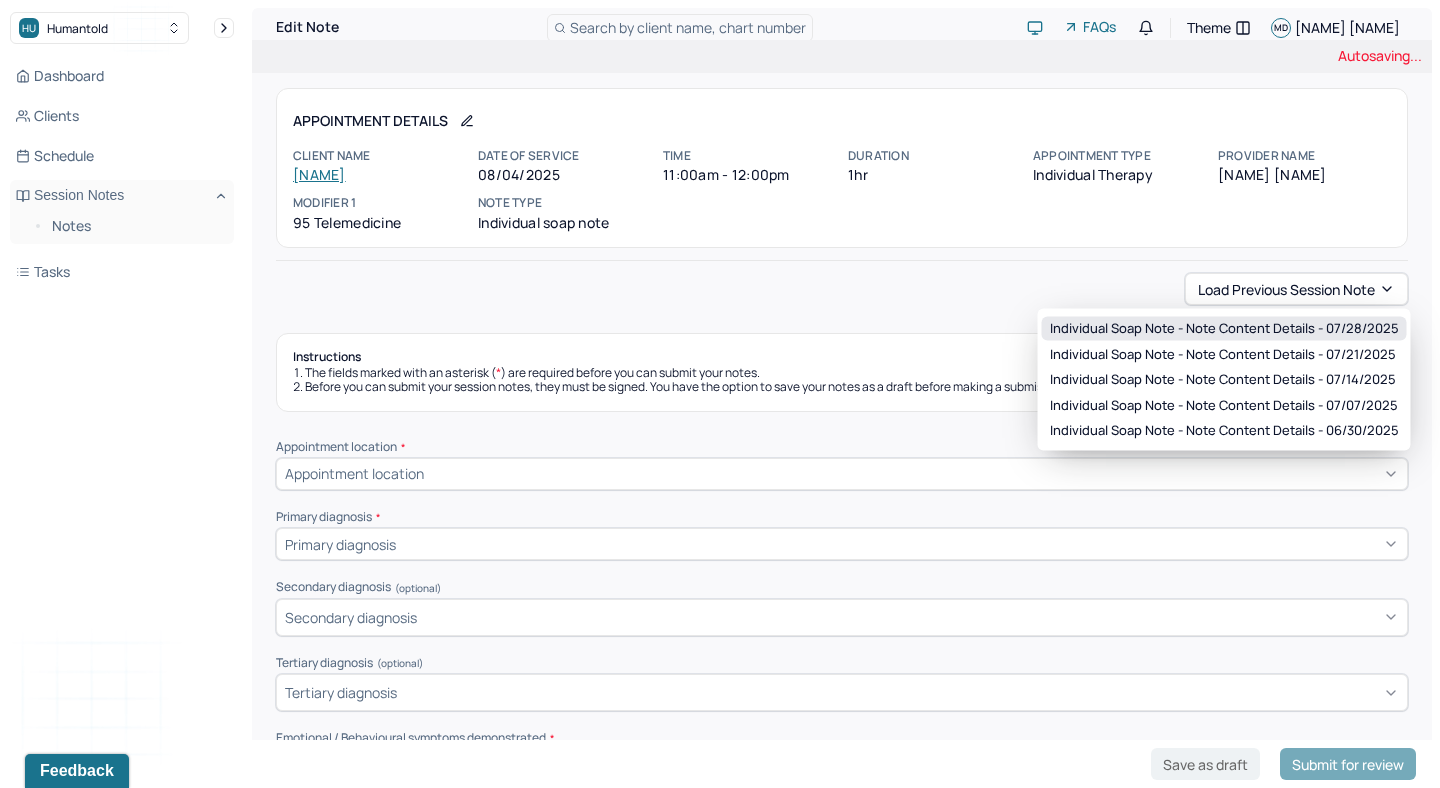 click on "Individual soap note   - Note content Details -   07/28/2025" at bounding box center (1224, 329) 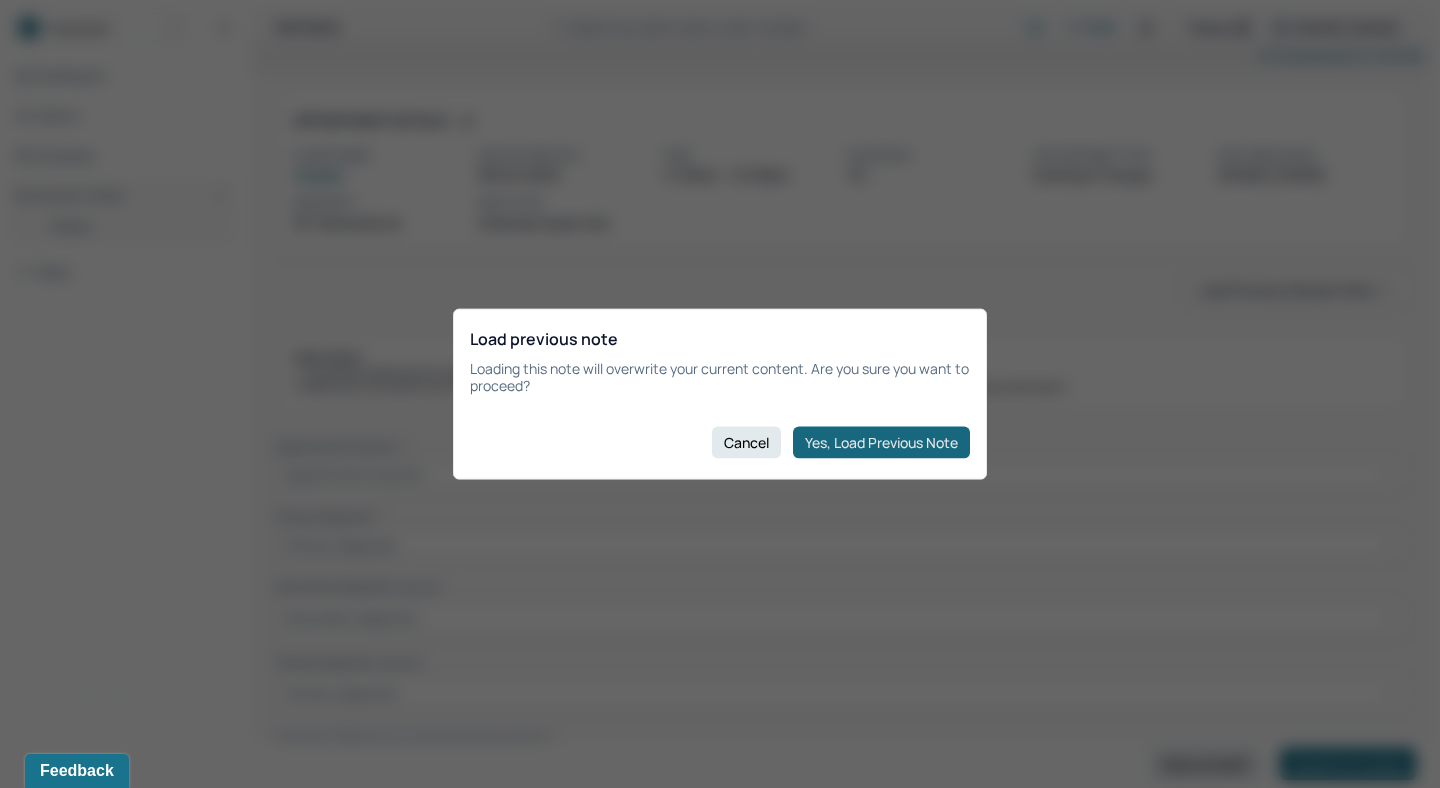 click on "Yes, Load Previous Note" at bounding box center (881, 442) 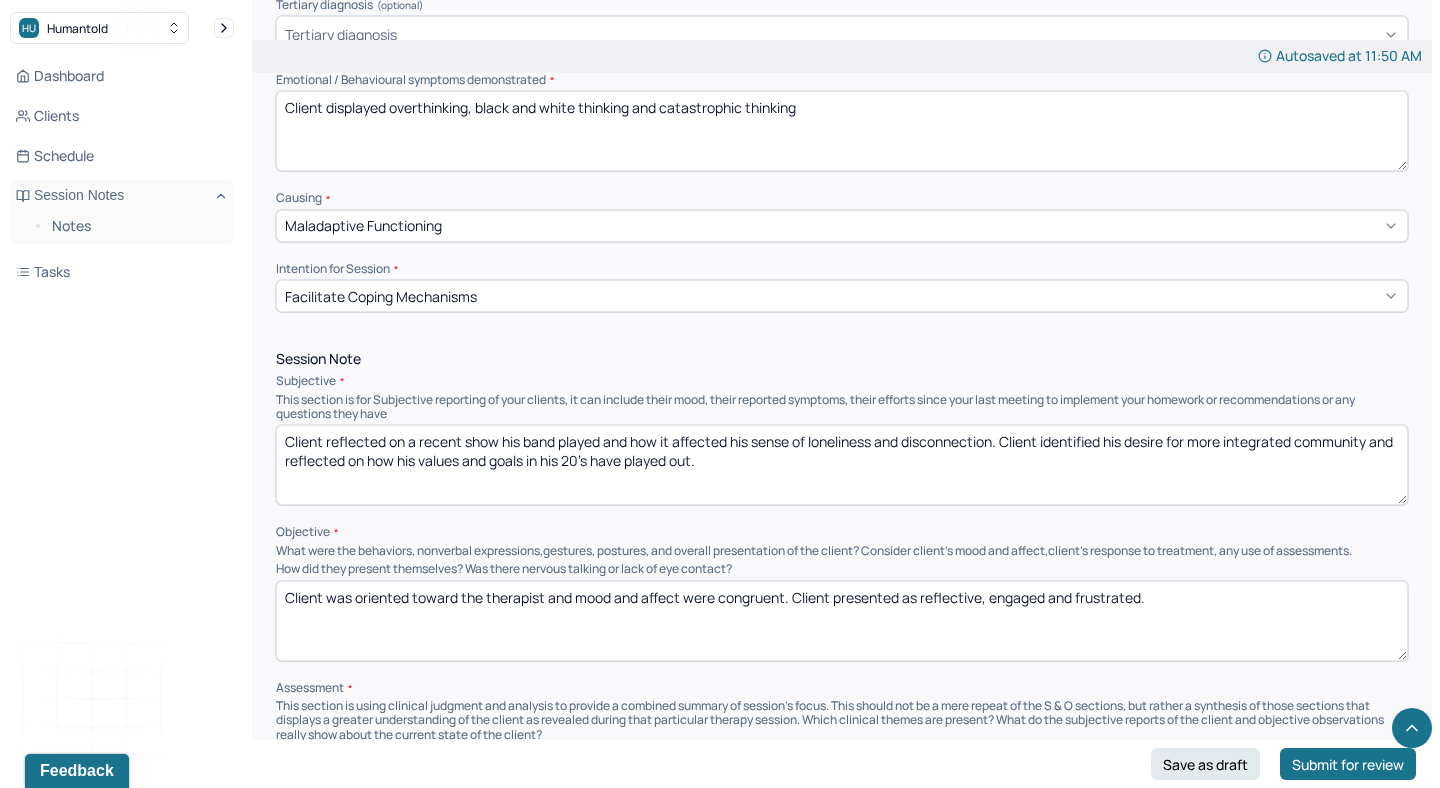 scroll, scrollTop: 874, scrollLeft: 0, axis: vertical 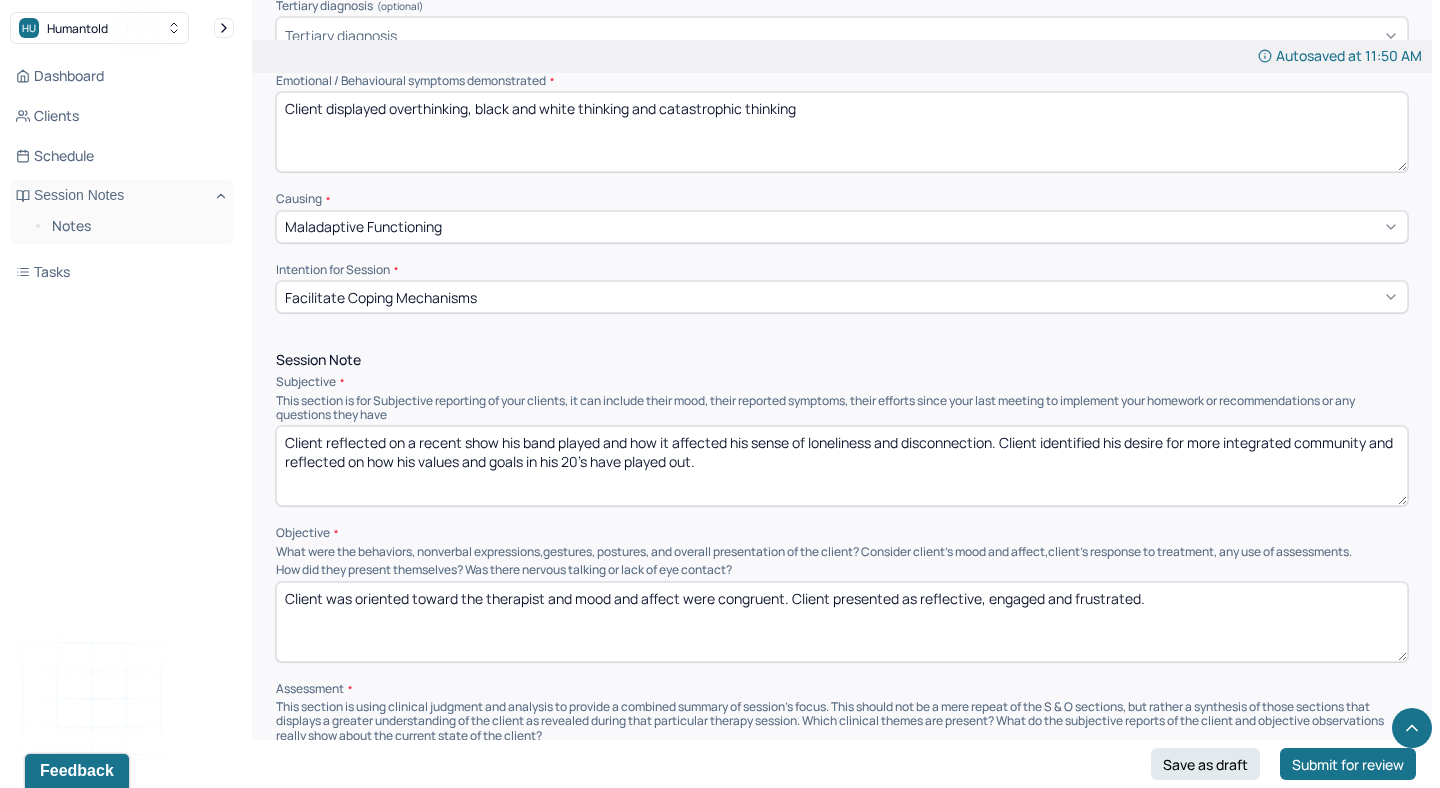 click on "Client reflected on a recent show his band played and how it affected his sense of loneliness and disconnection. Client identified his desire for more integrated community and reflected on how his values and goals in his 20's have played out." at bounding box center (842, 466) 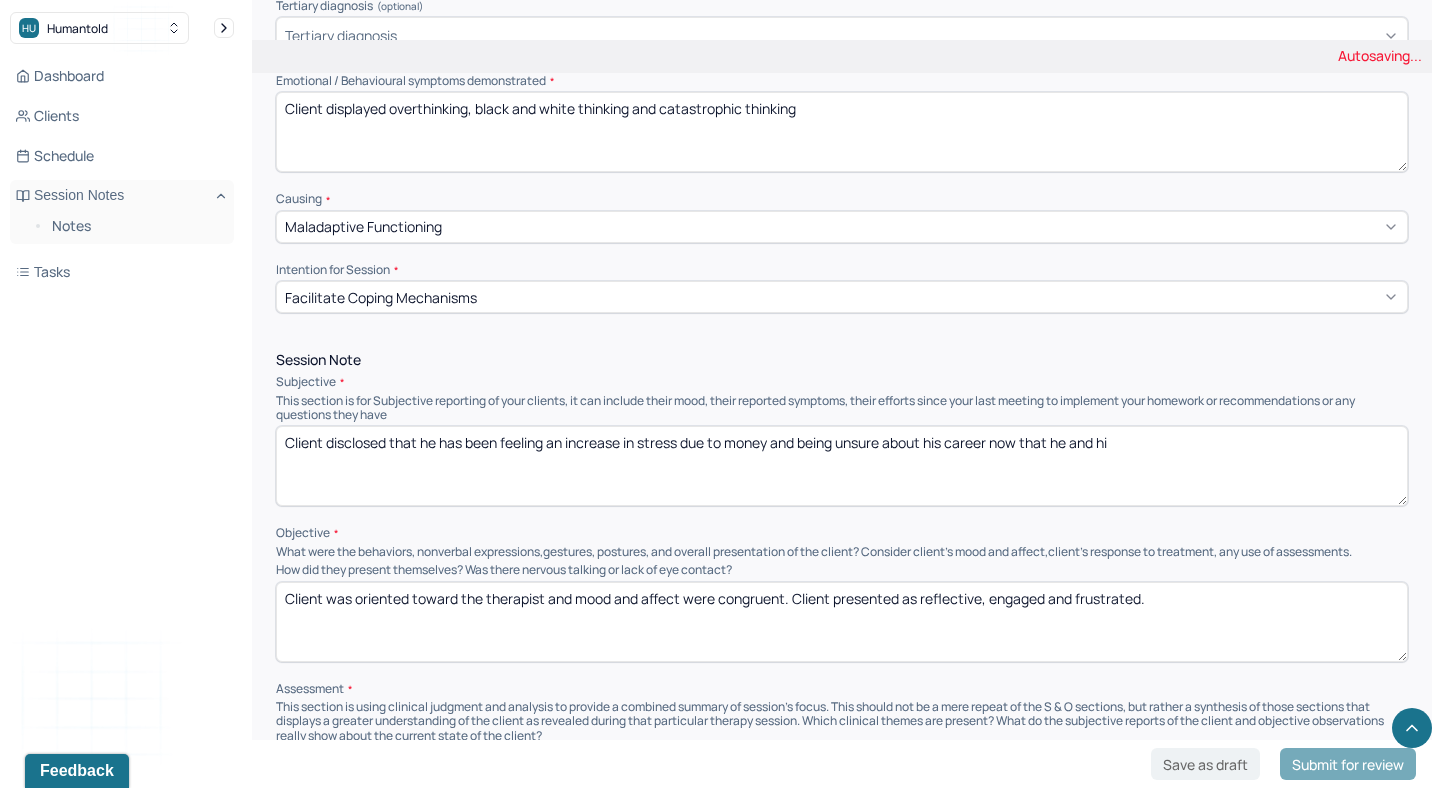 type on "Client disclosed that he has been feeling an increase in stress due to money and being unsure about his career now that he and his" 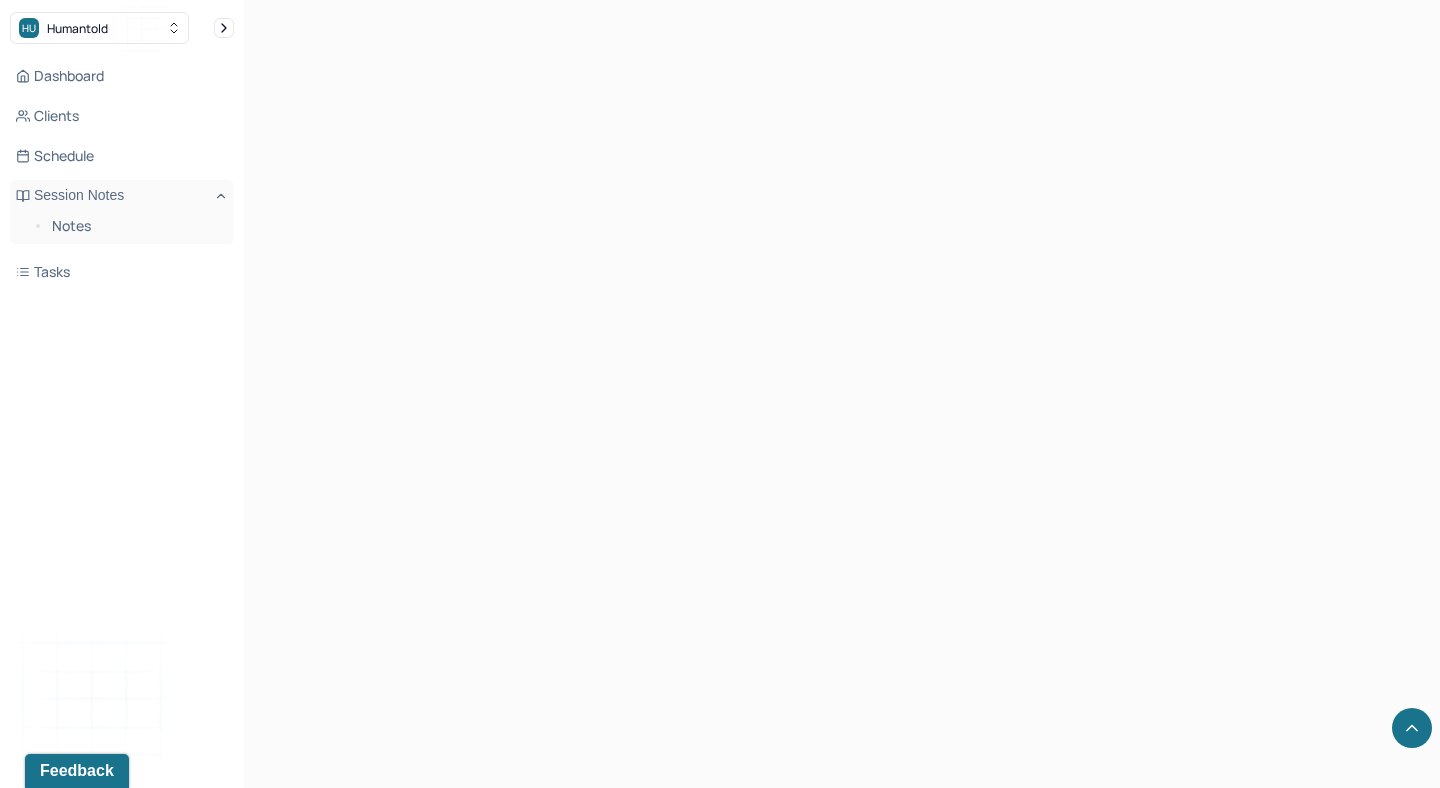 scroll, scrollTop: 0, scrollLeft: 0, axis: both 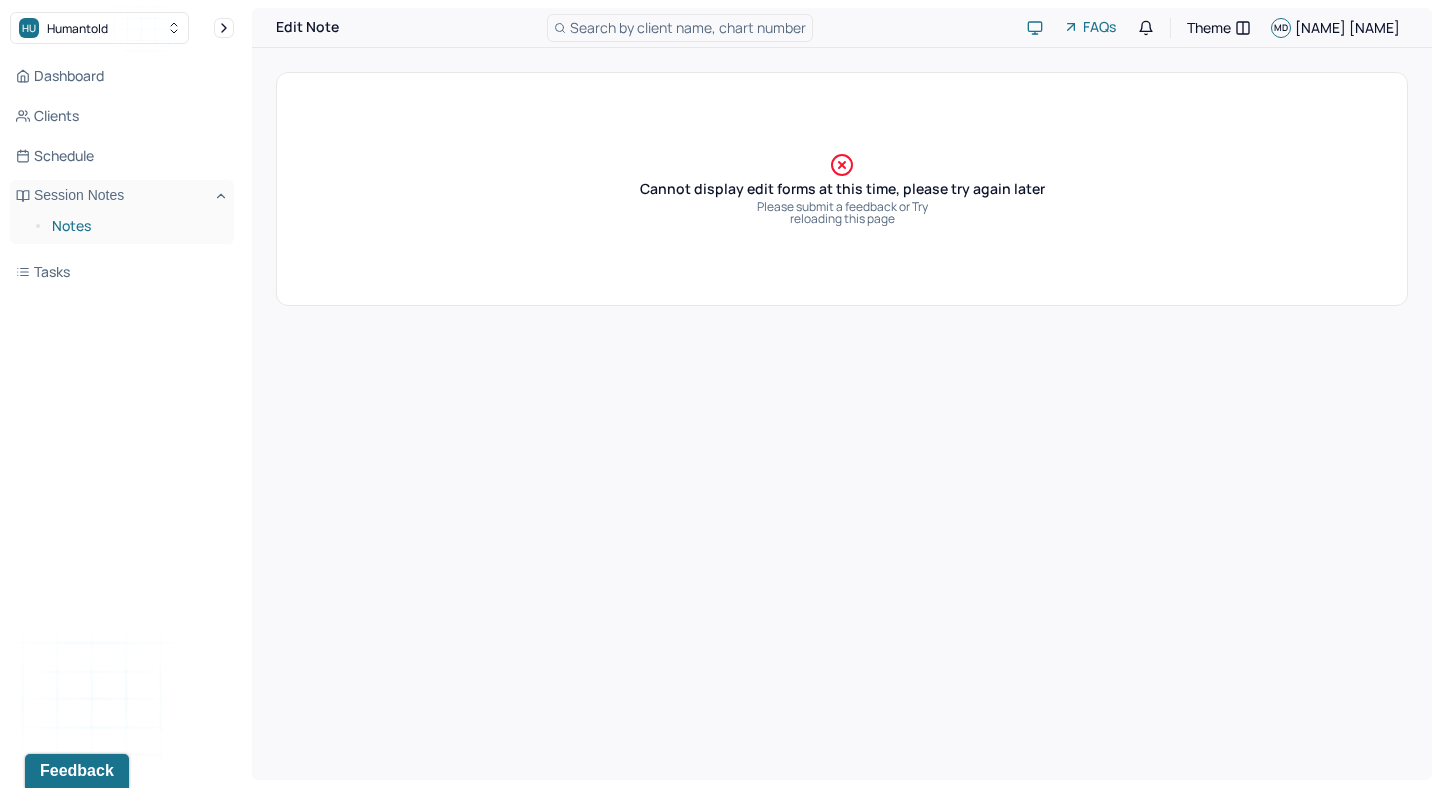 click on "Notes" at bounding box center (135, 226) 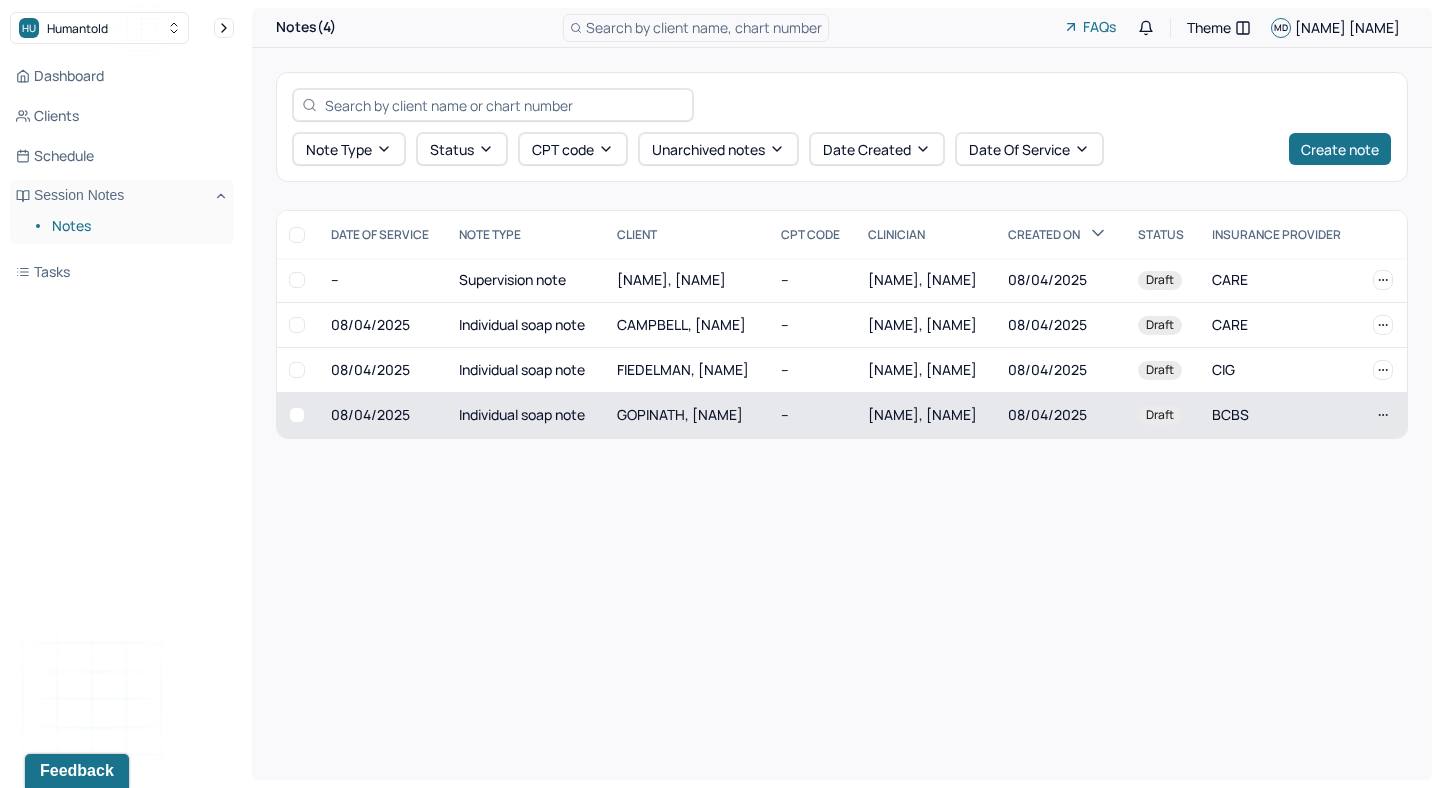 click on "GOPINATH, SIDHARTH" at bounding box center (687, 415) 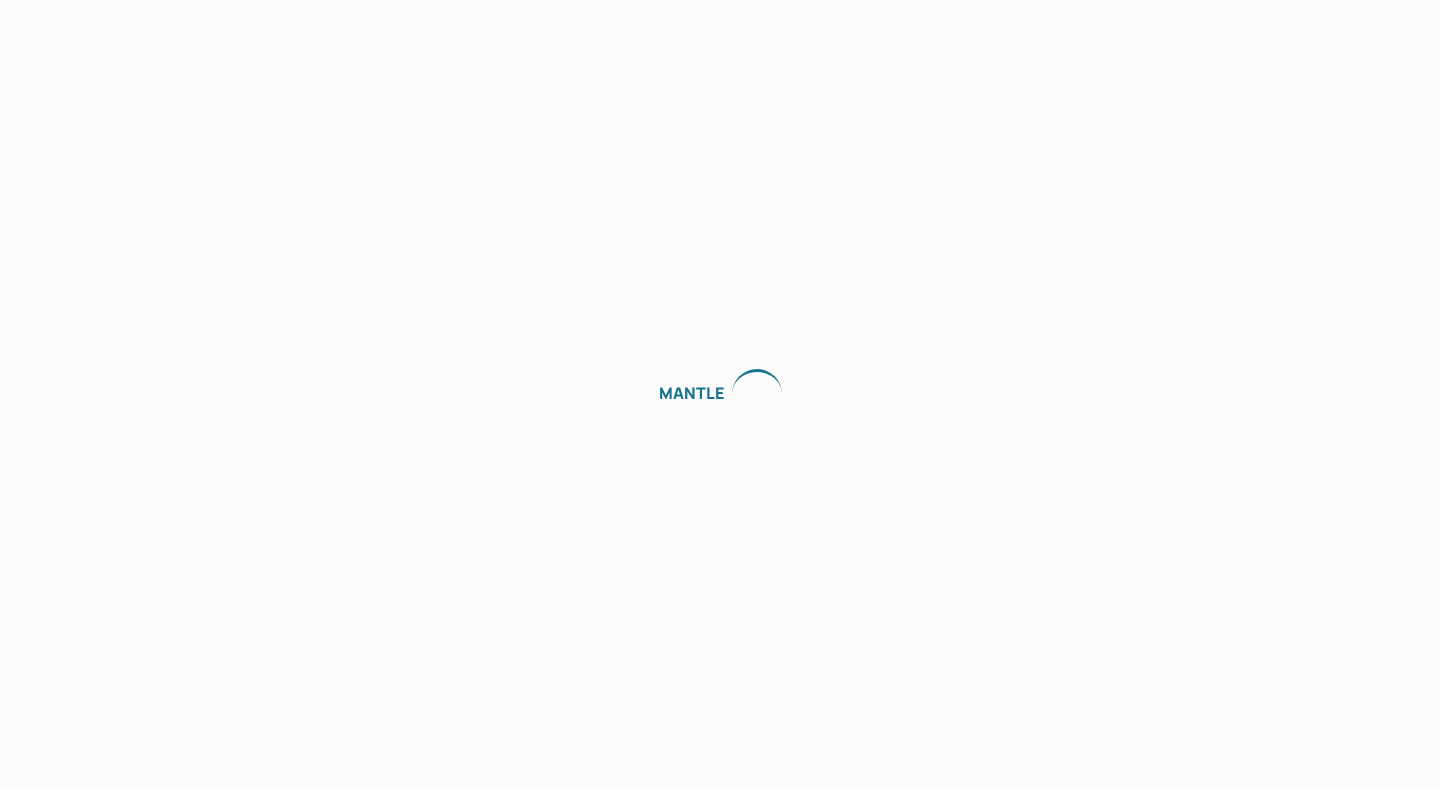 scroll, scrollTop: 0, scrollLeft: 0, axis: both 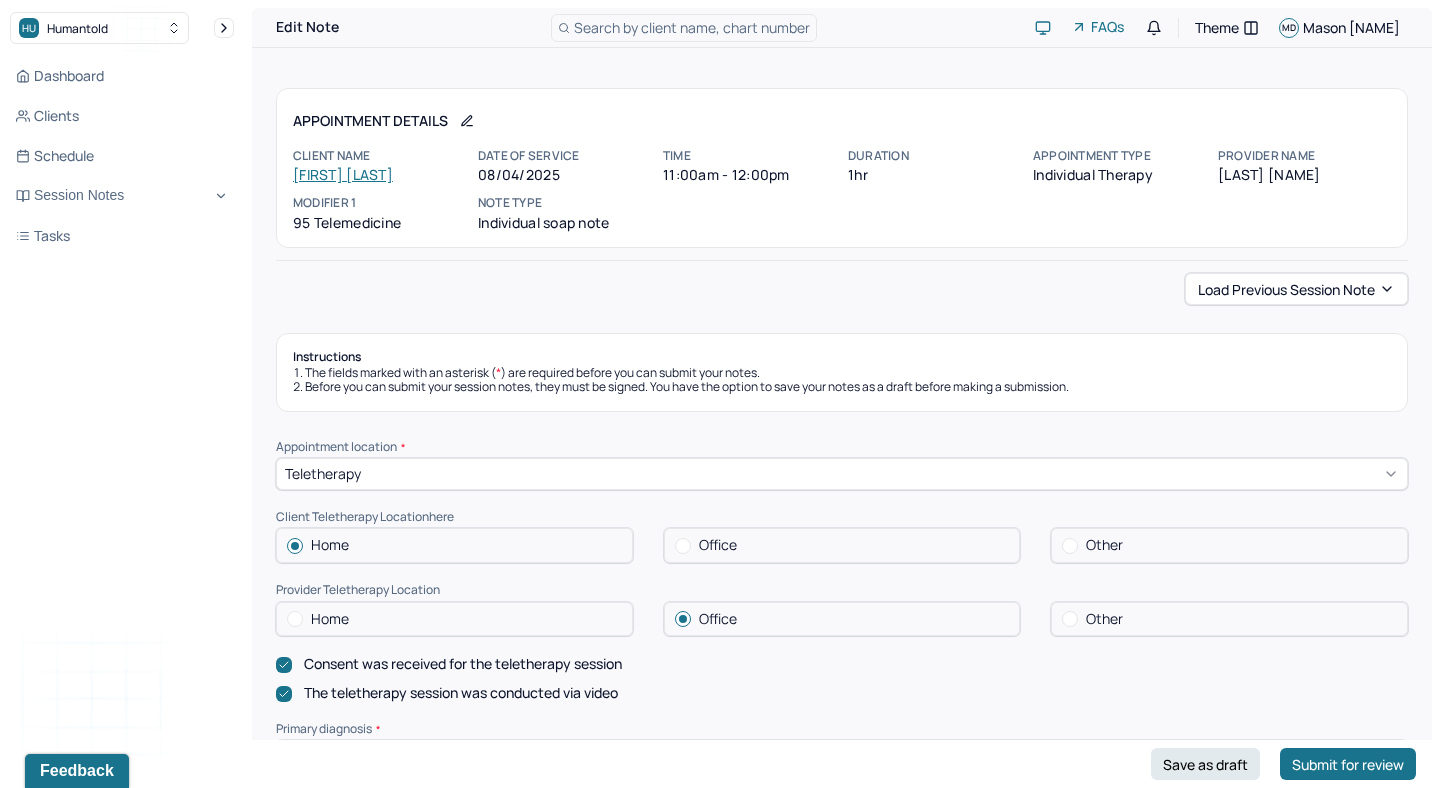 click on "Load previous session note" at bounding box center [842, 289] 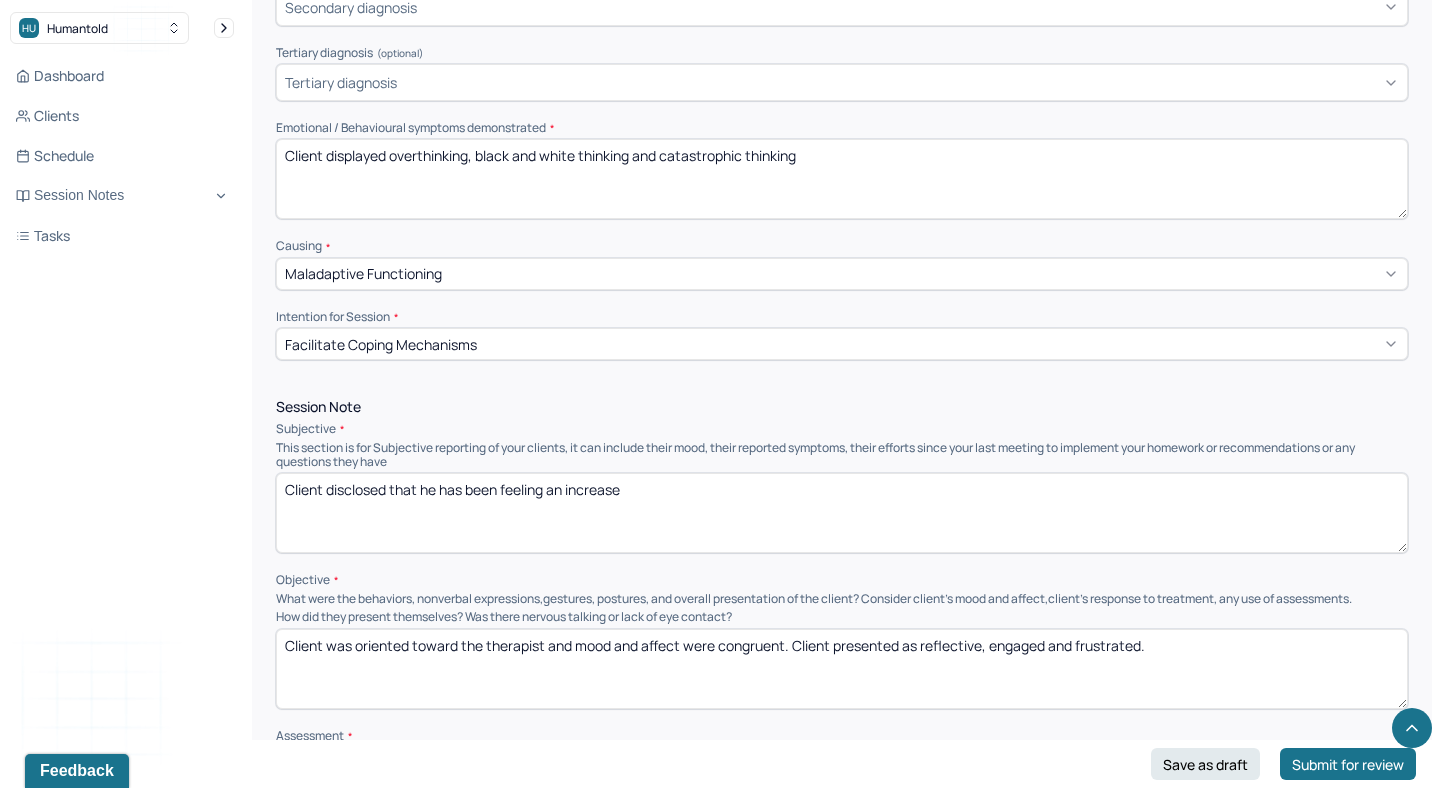 scroll, scrollTop: 829, scrollLeft: 0, axis: vertical 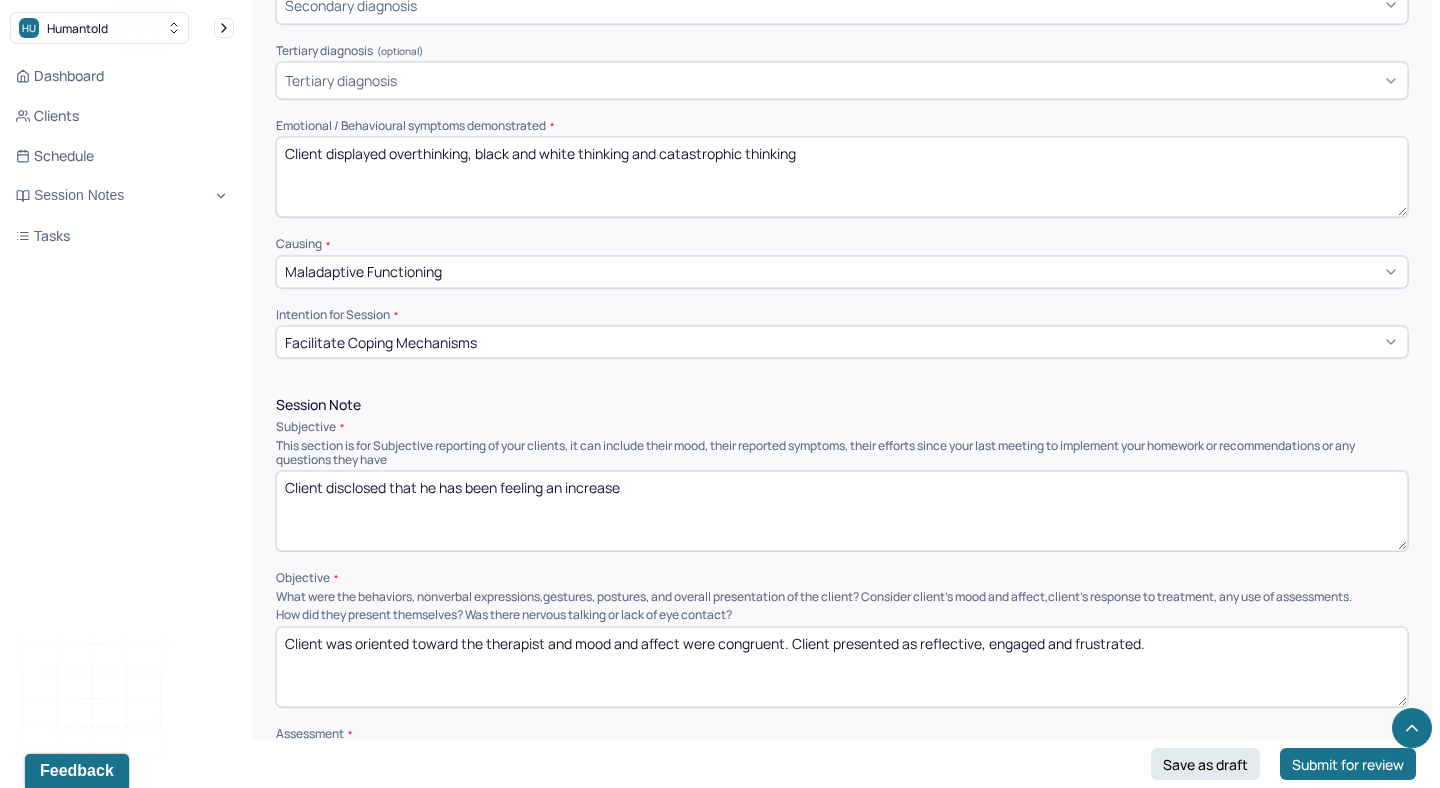 click on "Client disclosed that he has been feeling an increase" at bounding box center [842, 511] 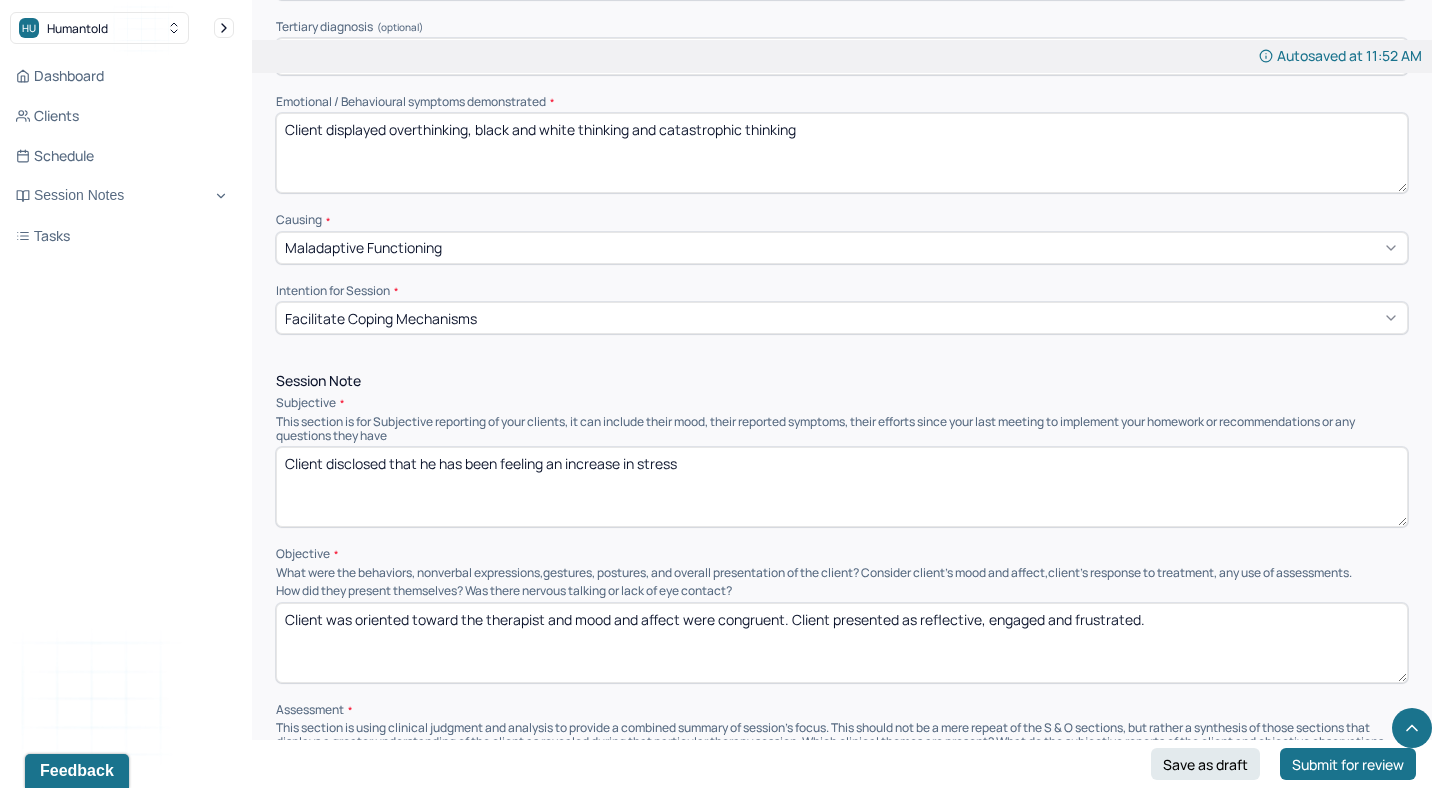 scroll, scrollTop: 863, scrollLeft: 0, axis: vertical 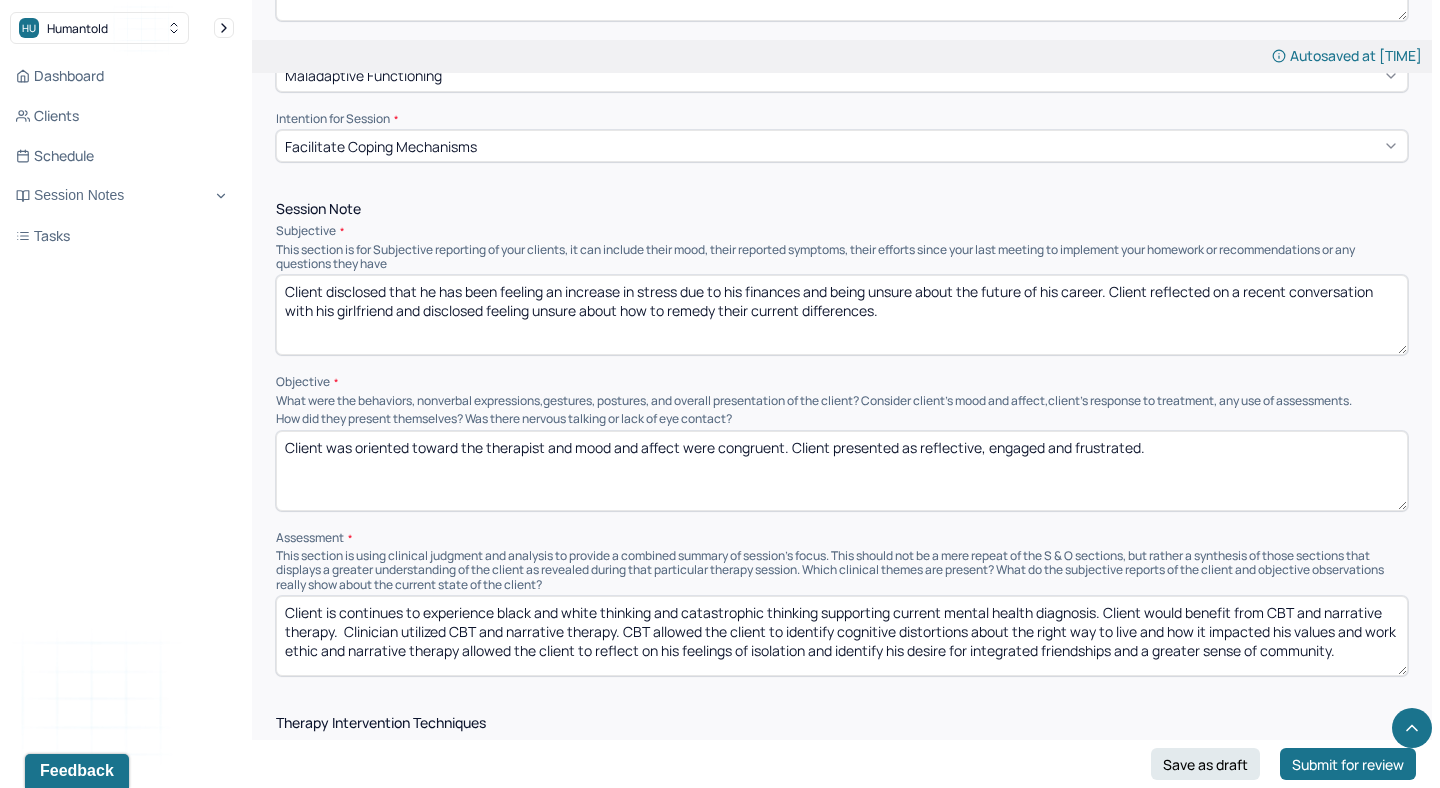 type on "Client disclosed that he has been feeling an increase in stress due to his finances and being unsure about the future of his career. Client reflected on a recent conversation with his girlfriend and disclosed feeling unsure about how to remedy their current differences." 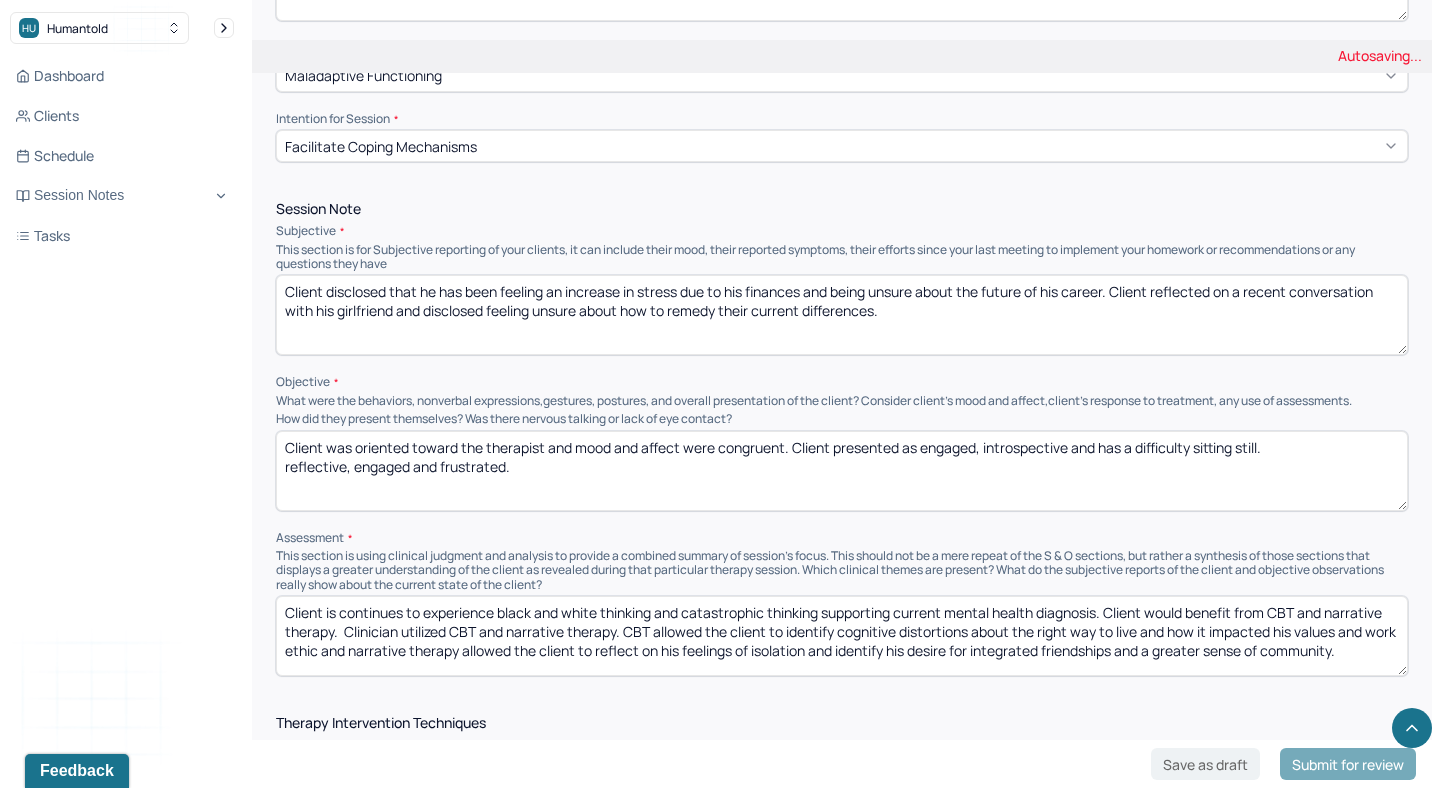 click on "Client was oriented toward the therapist and mood and affect were congruent. Client presented as engaged, introspective and has a diffiulty sitting still.
reflective, engaged and frustrated." at bounding box center [842, 471] 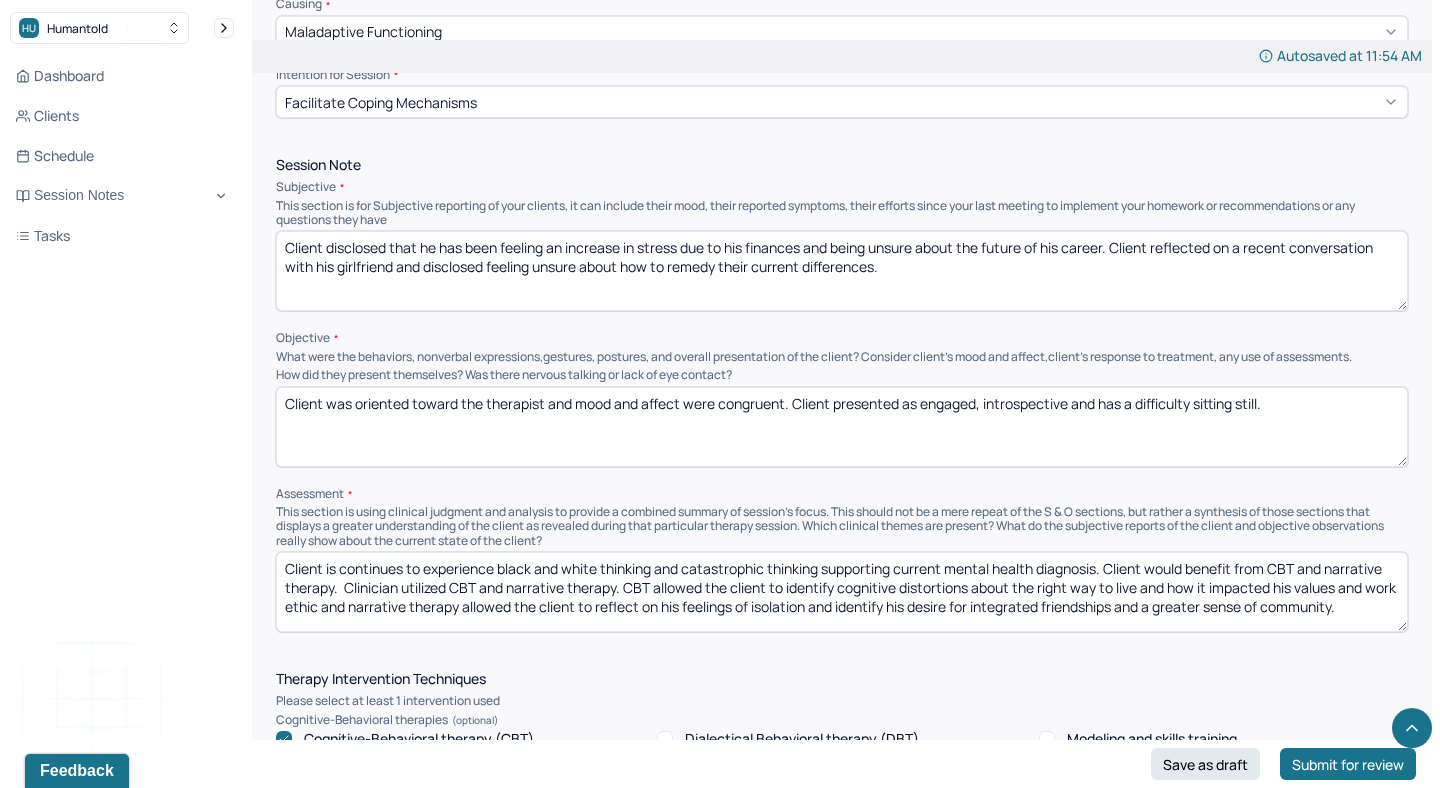 scroll, scrollTop: 1072, scrollLeft: 0, axis: vertical 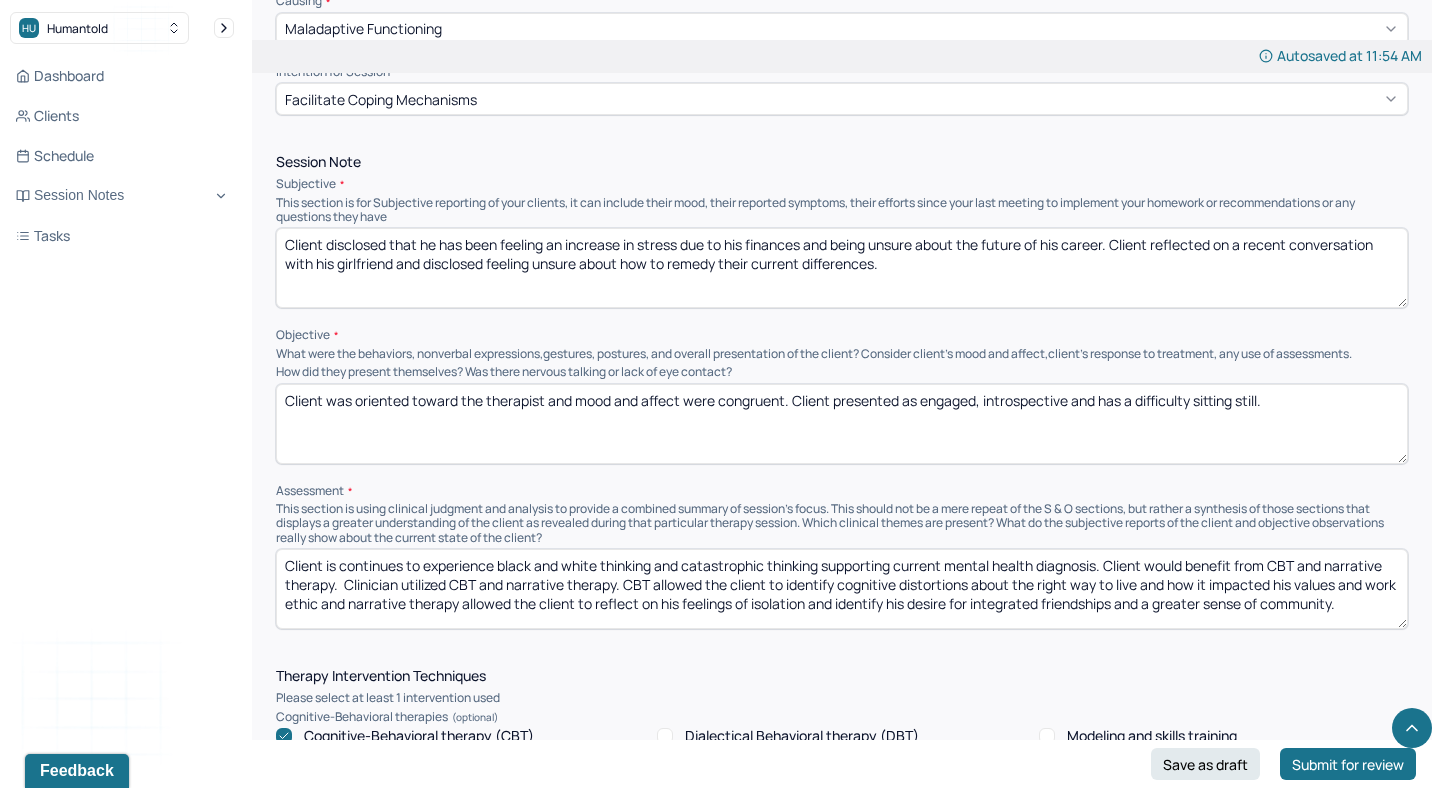 type on "Client was oriented toward the therapist and mood and affect were congruent. Client presented as engaged, introspective and has a difficulty sitting still." 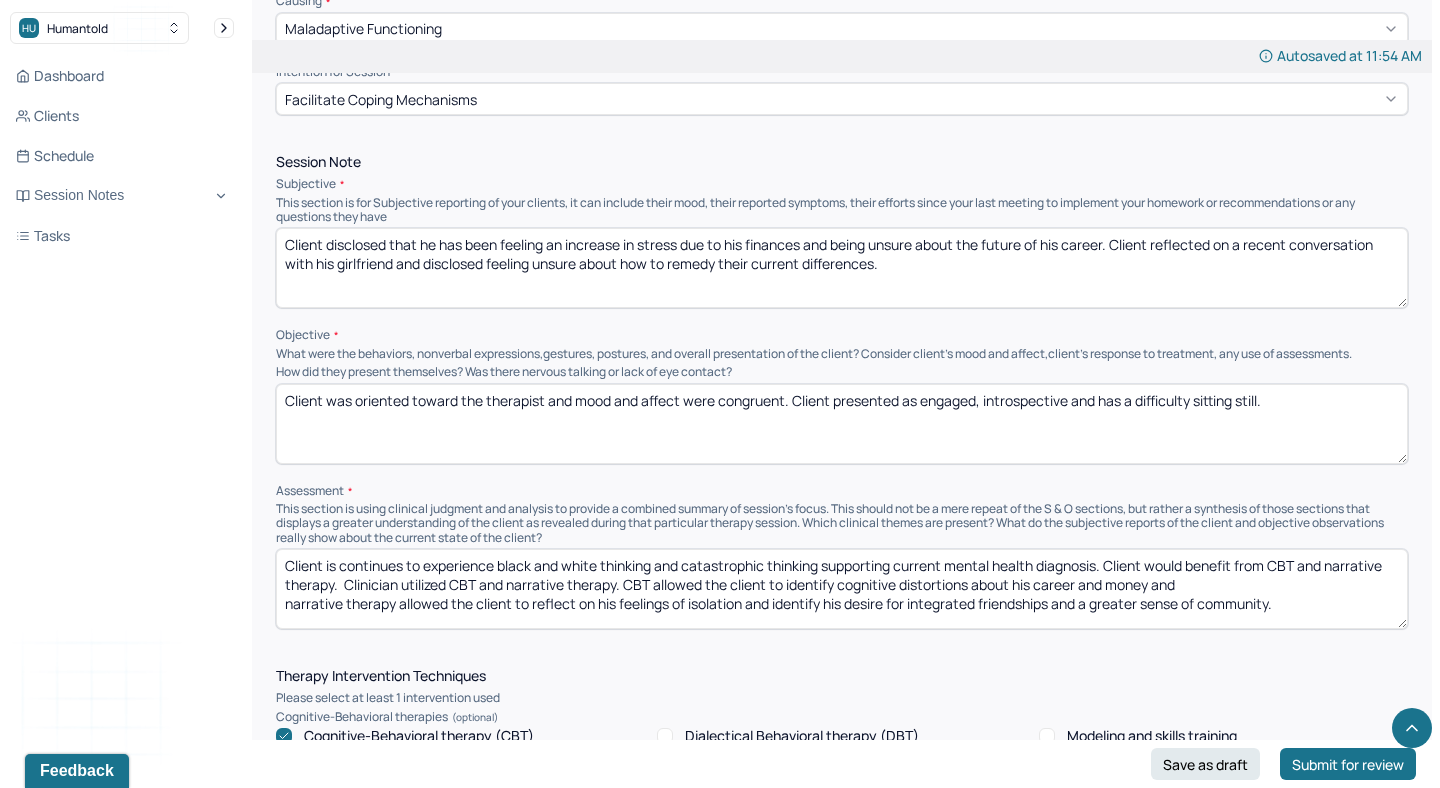 drag, startPoint x: 710, startPoint y: 595, endPoint x: 234, endPoint y: 598, distance: 476.00946 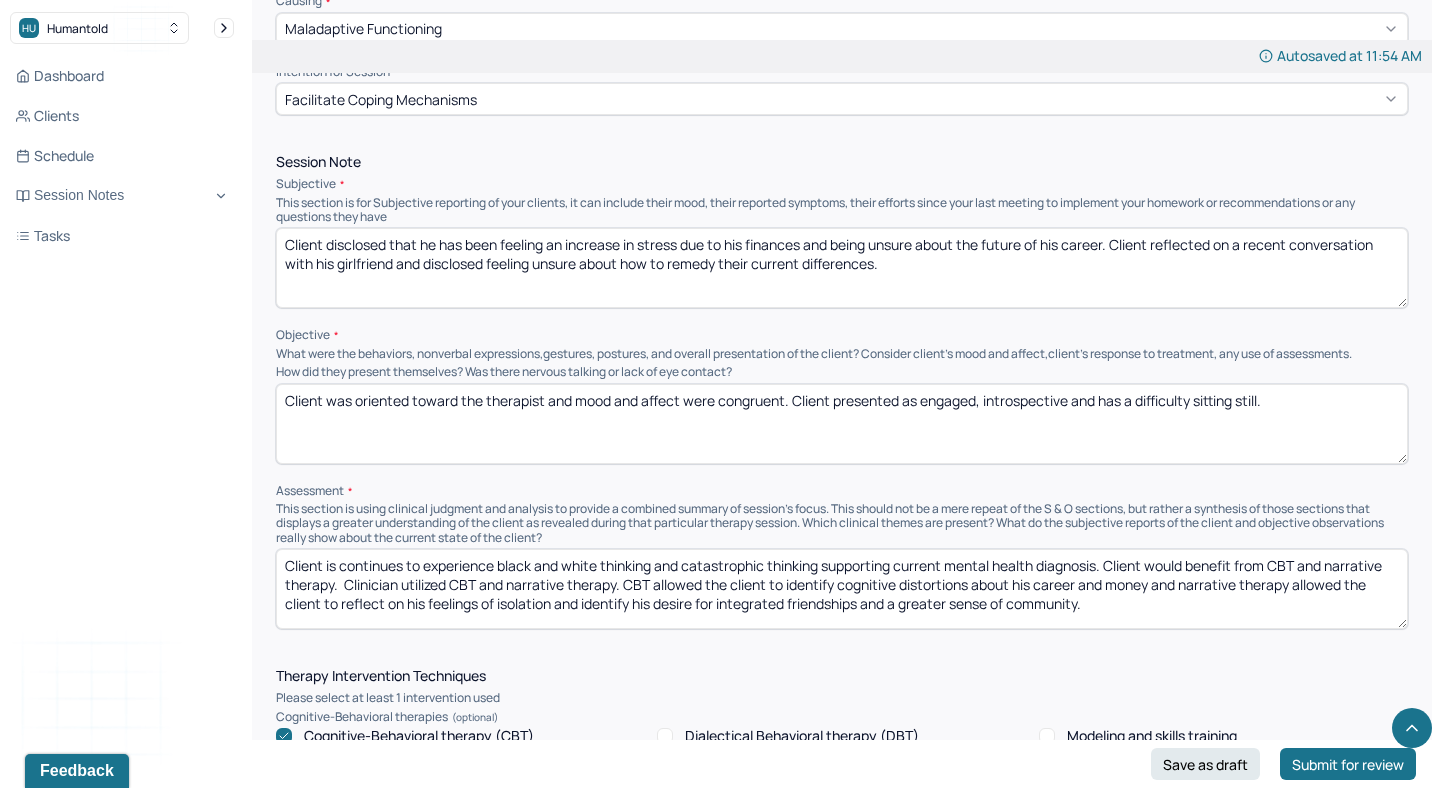 drag, startPoint x: 481, startPoint y: 598, endPoint x: 1108, endPoint y: 669, distance: 631.00714 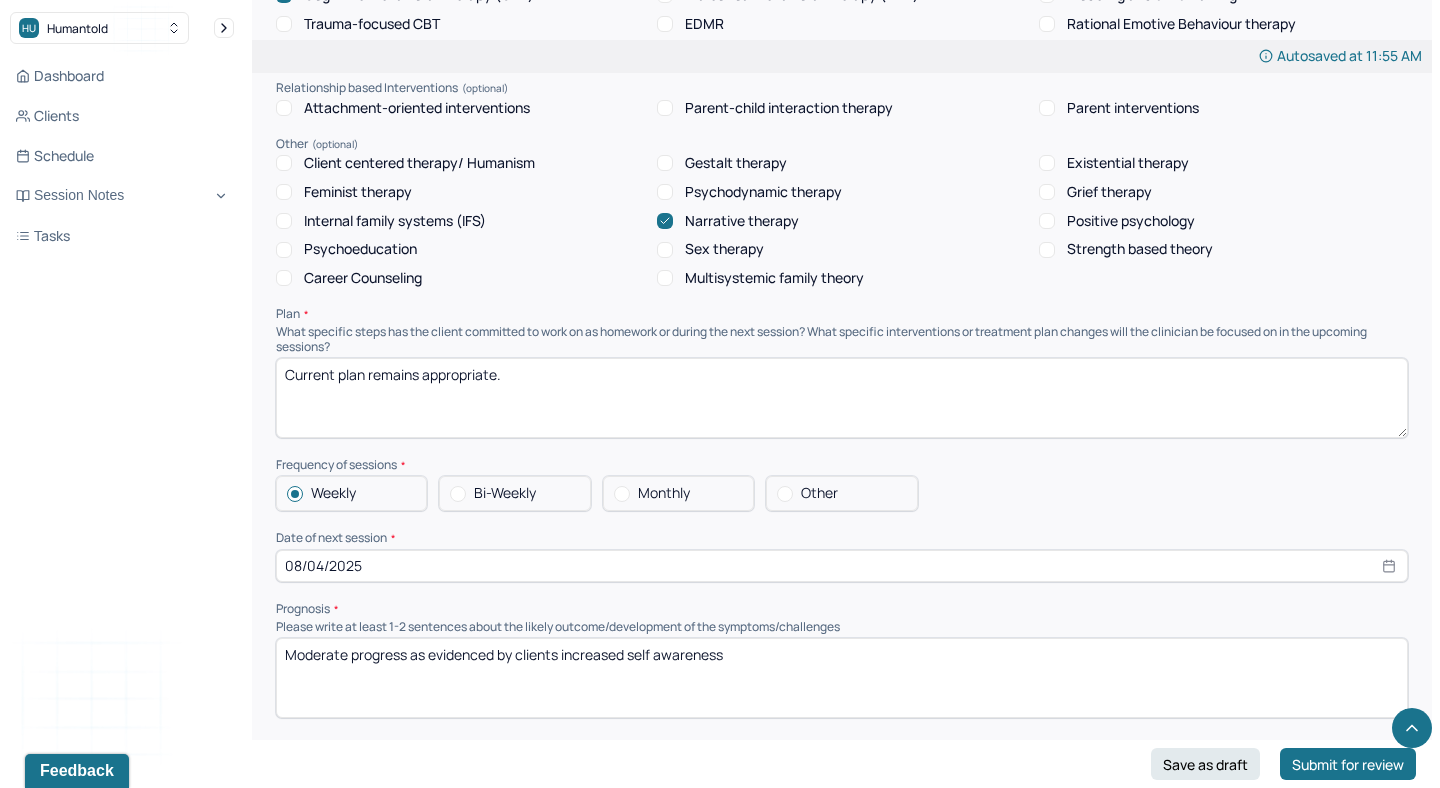 scroll, scrollTop: 1814, scrollLeft: 0, axis: vertical 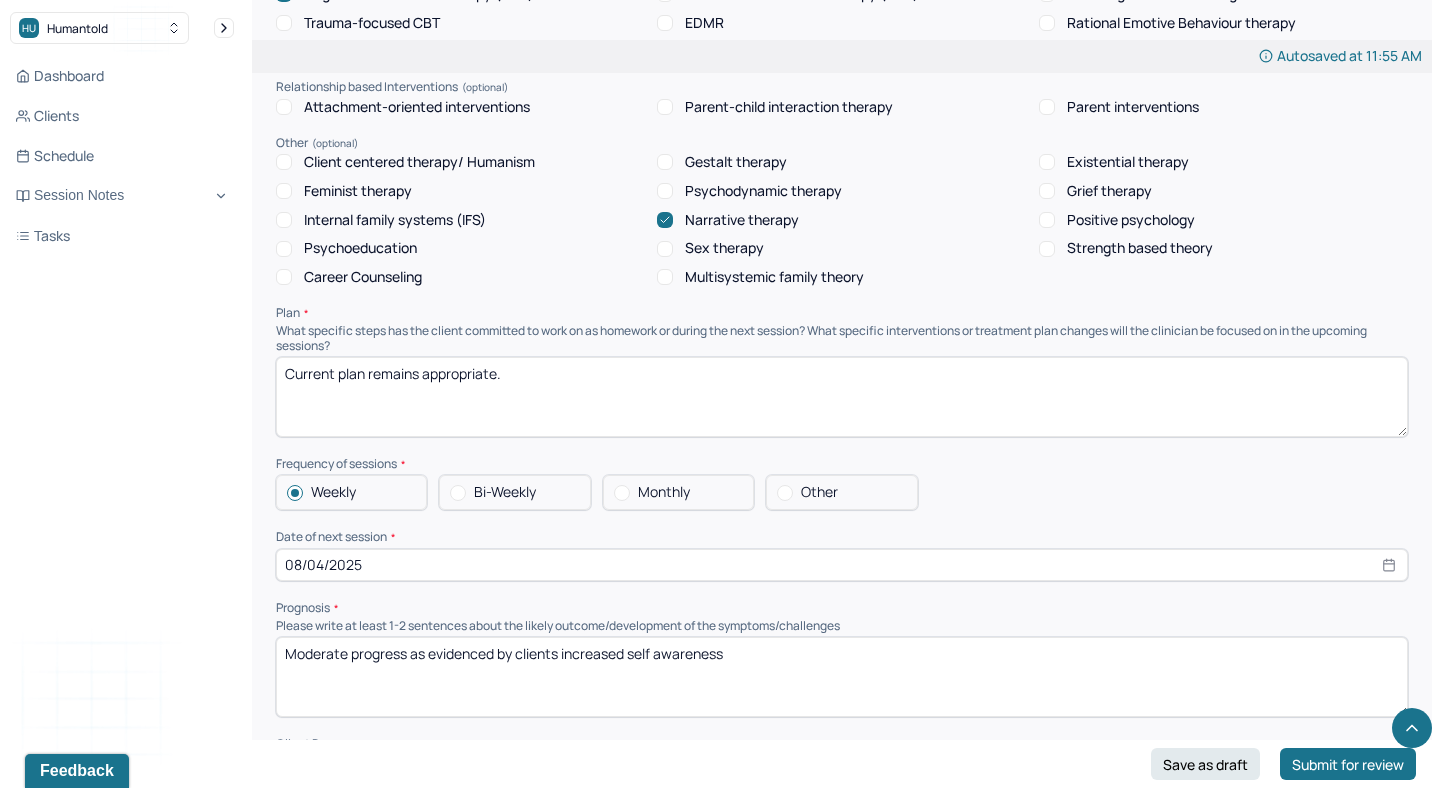 type on "Client is continues to experience black and white thinking and catastrophic thinking supporting current mental health diagnosis. Client would benefit from CBT and narrative therapy.  Clinician utilized CBT and narrative therapy. CBT allowed the client to identify cognitive distortions about his career and money and narrative therapy allowed the client to reflect on his feelings about the current state of his relationship with his girlfriend." 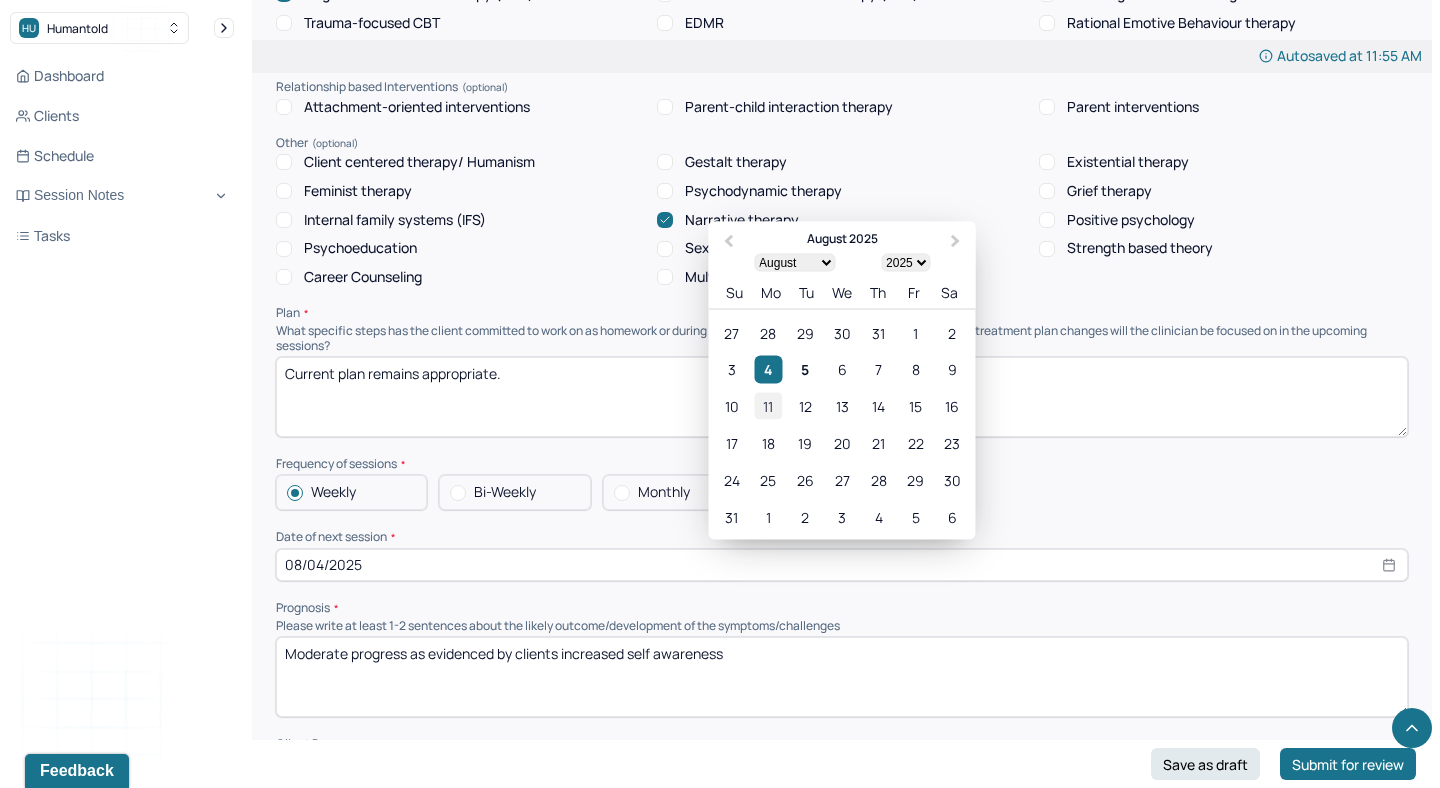 click on "11" at bounding box center [768, 405] 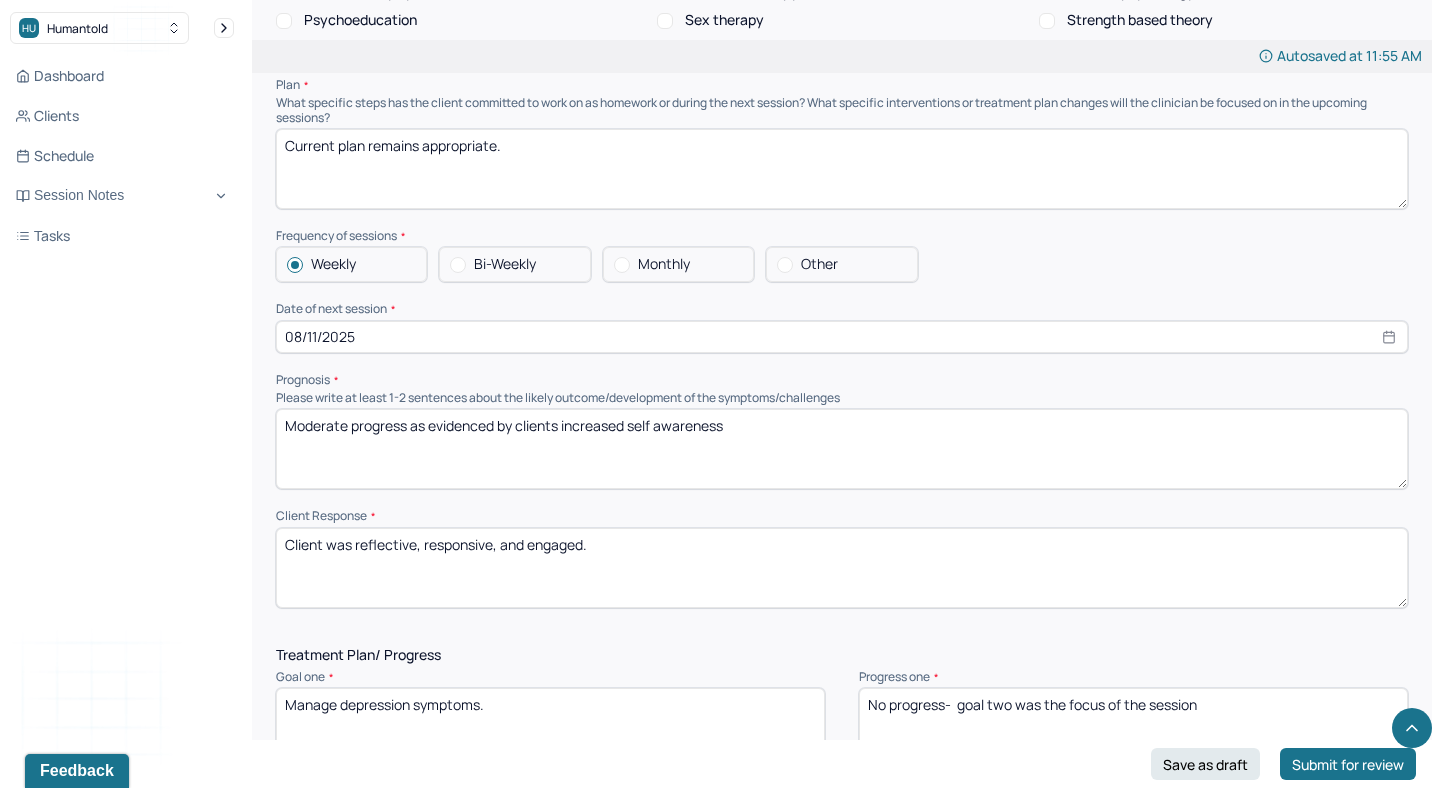 scroll, scrollTop: 2044, scrollLeft: 0, axis: vertical 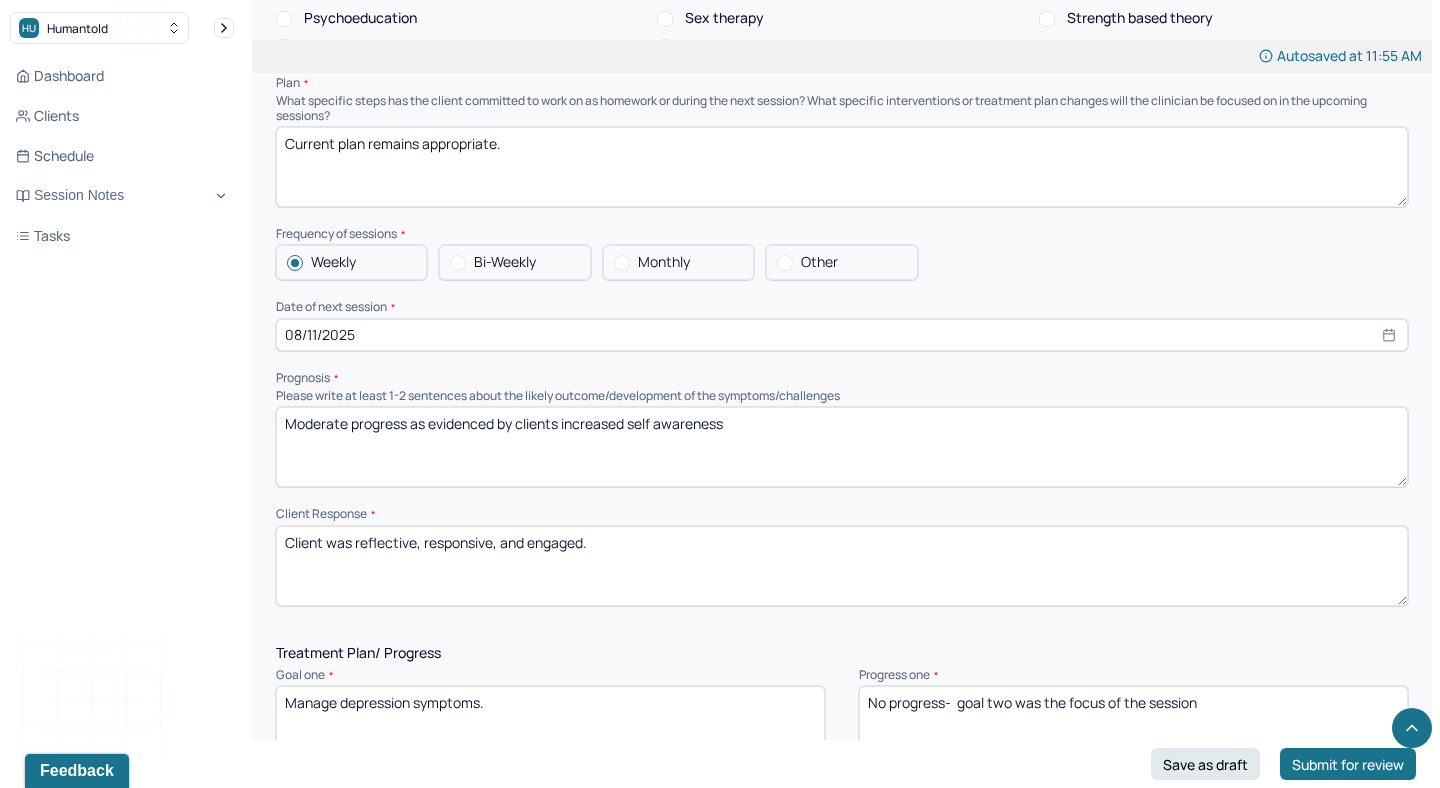 drag, startPoint x: 562, startPoint y: 414, endPoint x: 1079, endPoint y: 517, distance: 527.16034 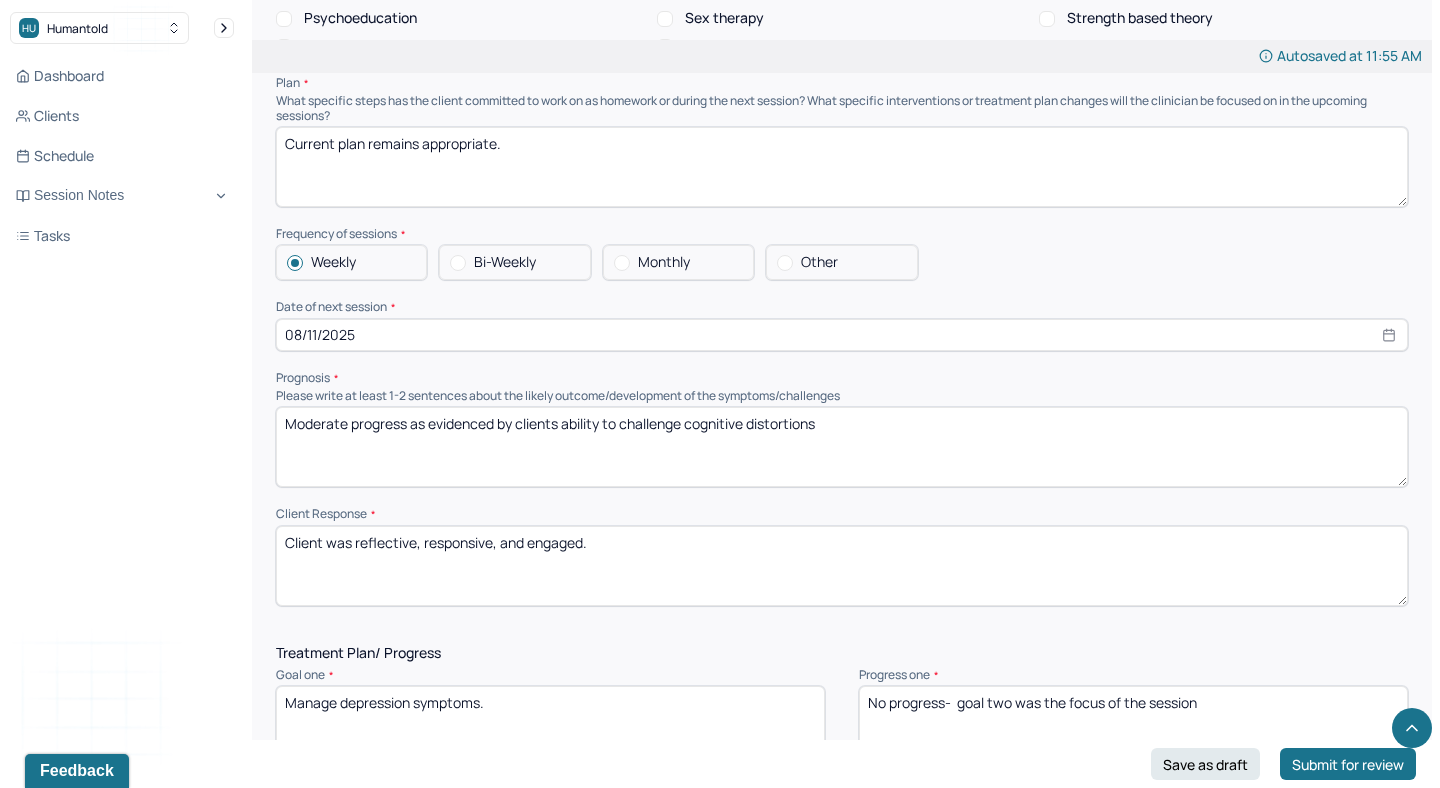 type on "Moderate progress as evidenced by clients ability to challenge cognitive distortions" 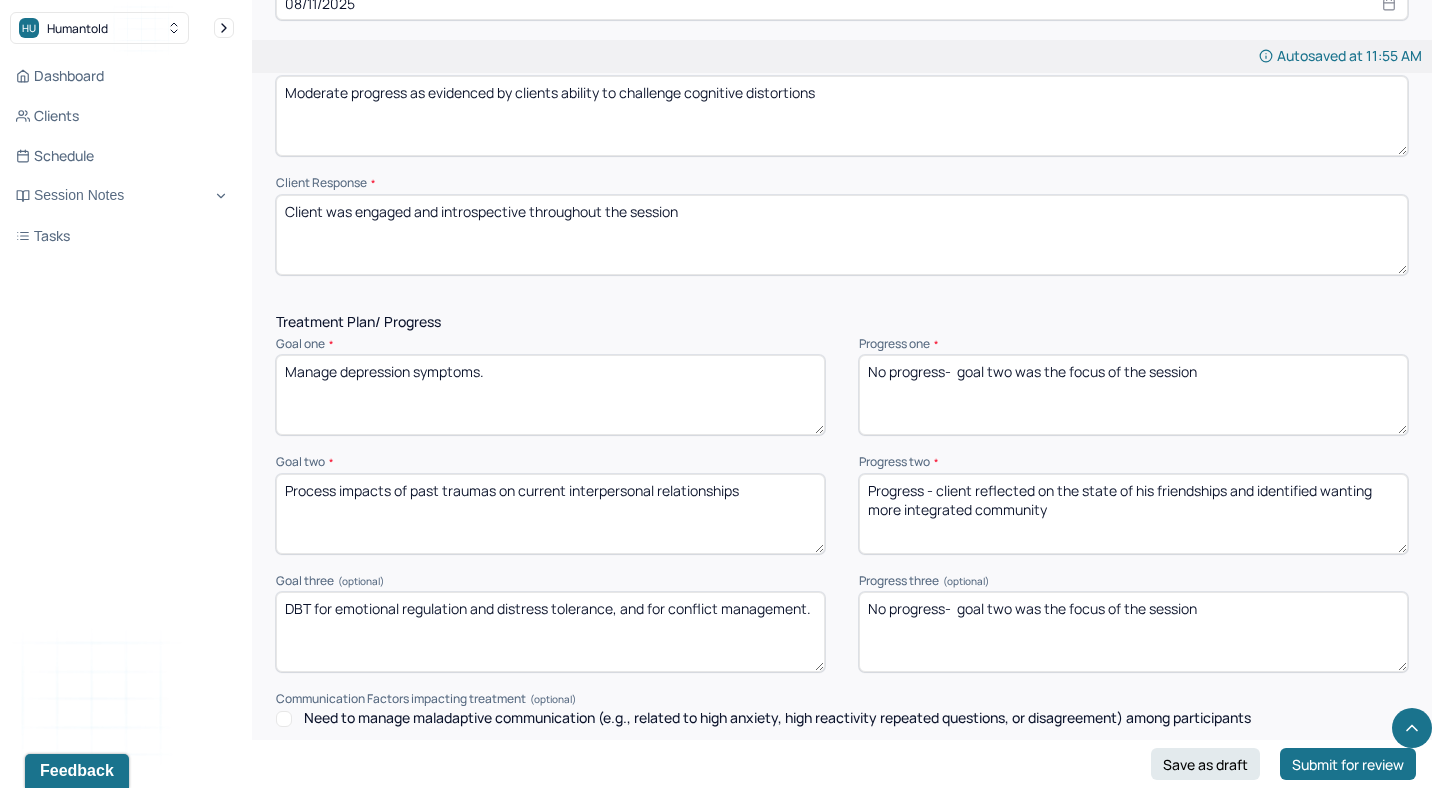 scroll, scrollTop: 2387, scrollLeft: 0, axis: vertical 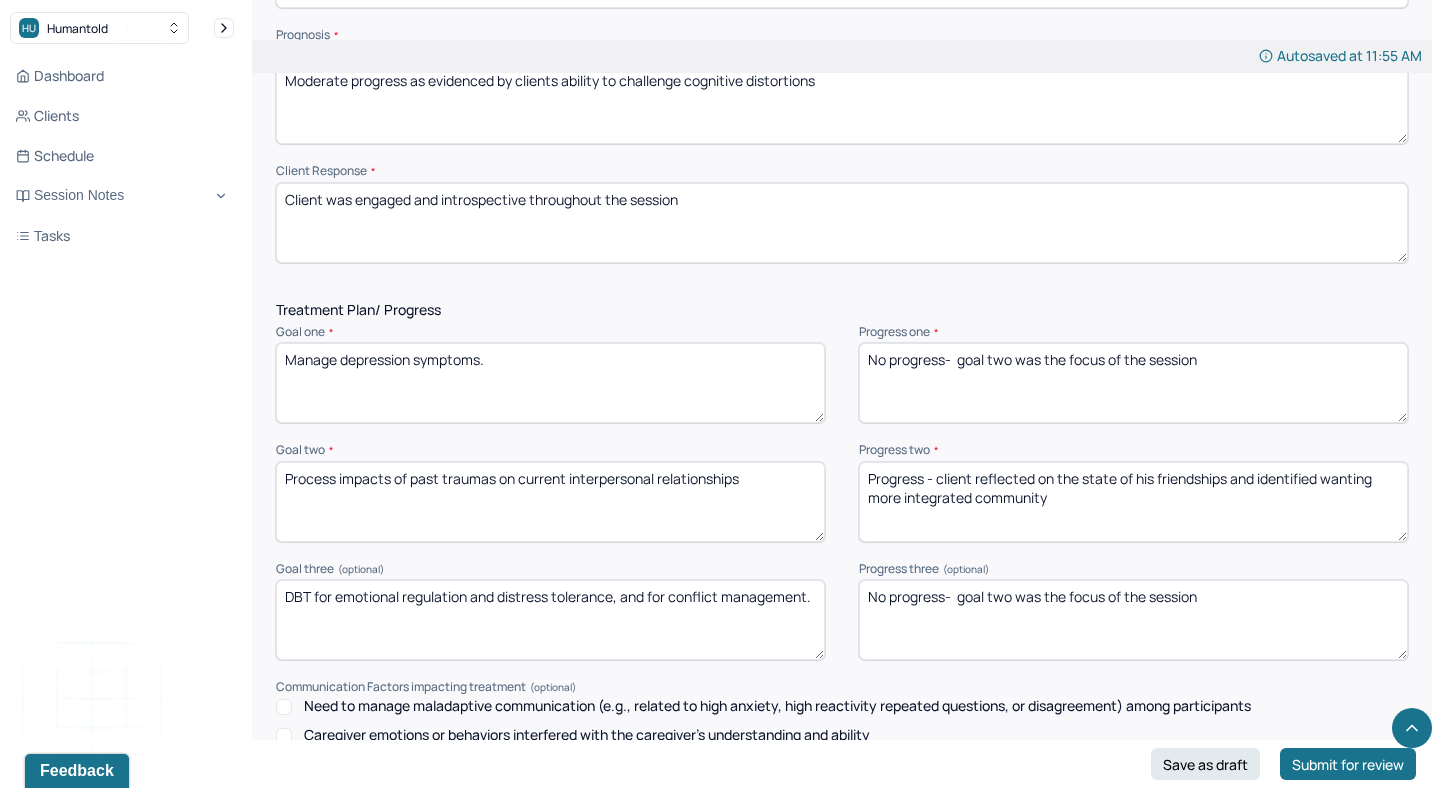 type on "Client was engaged and introspective throughout the session" 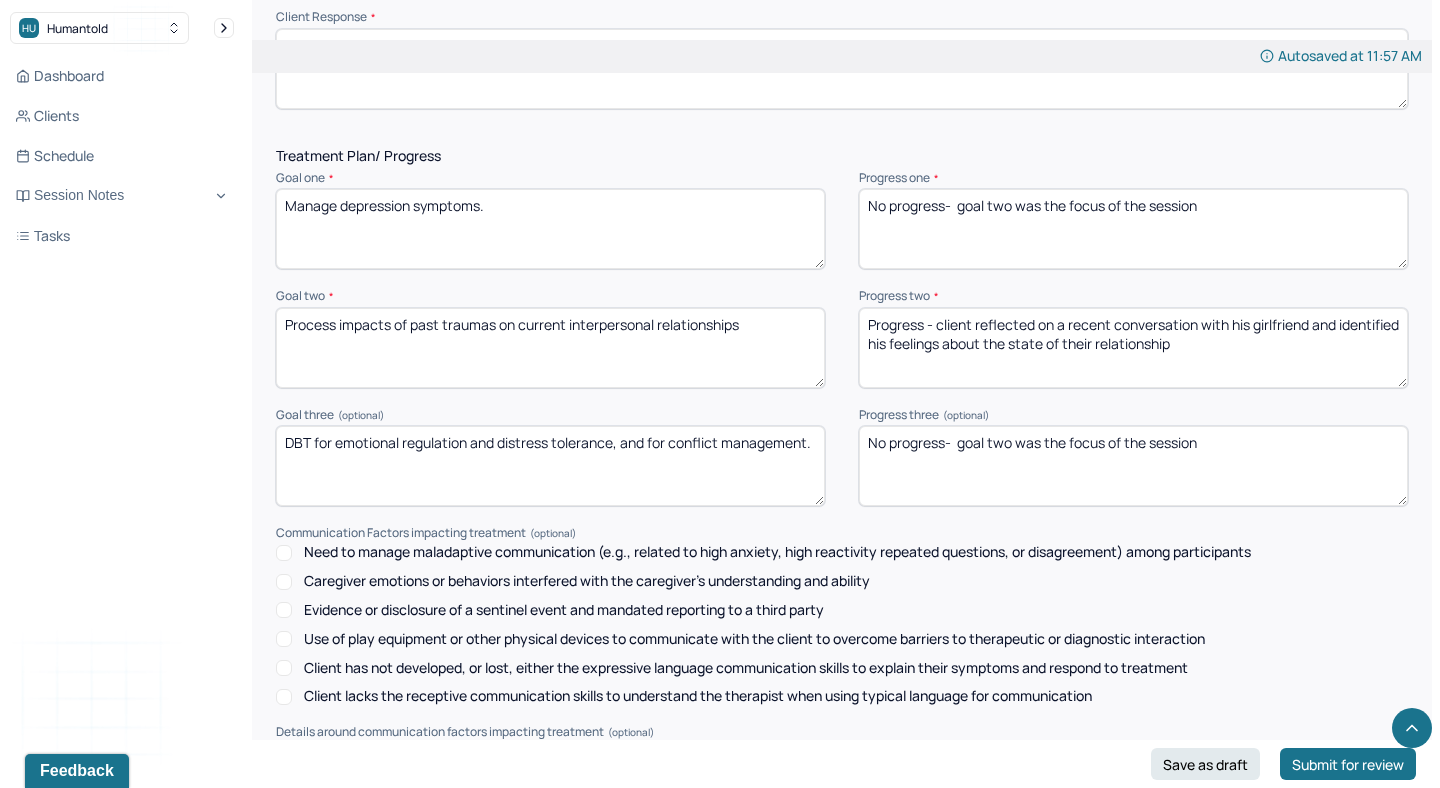 scroll, scrollTop: 2785, scrollLeft: 0, axis: vertical 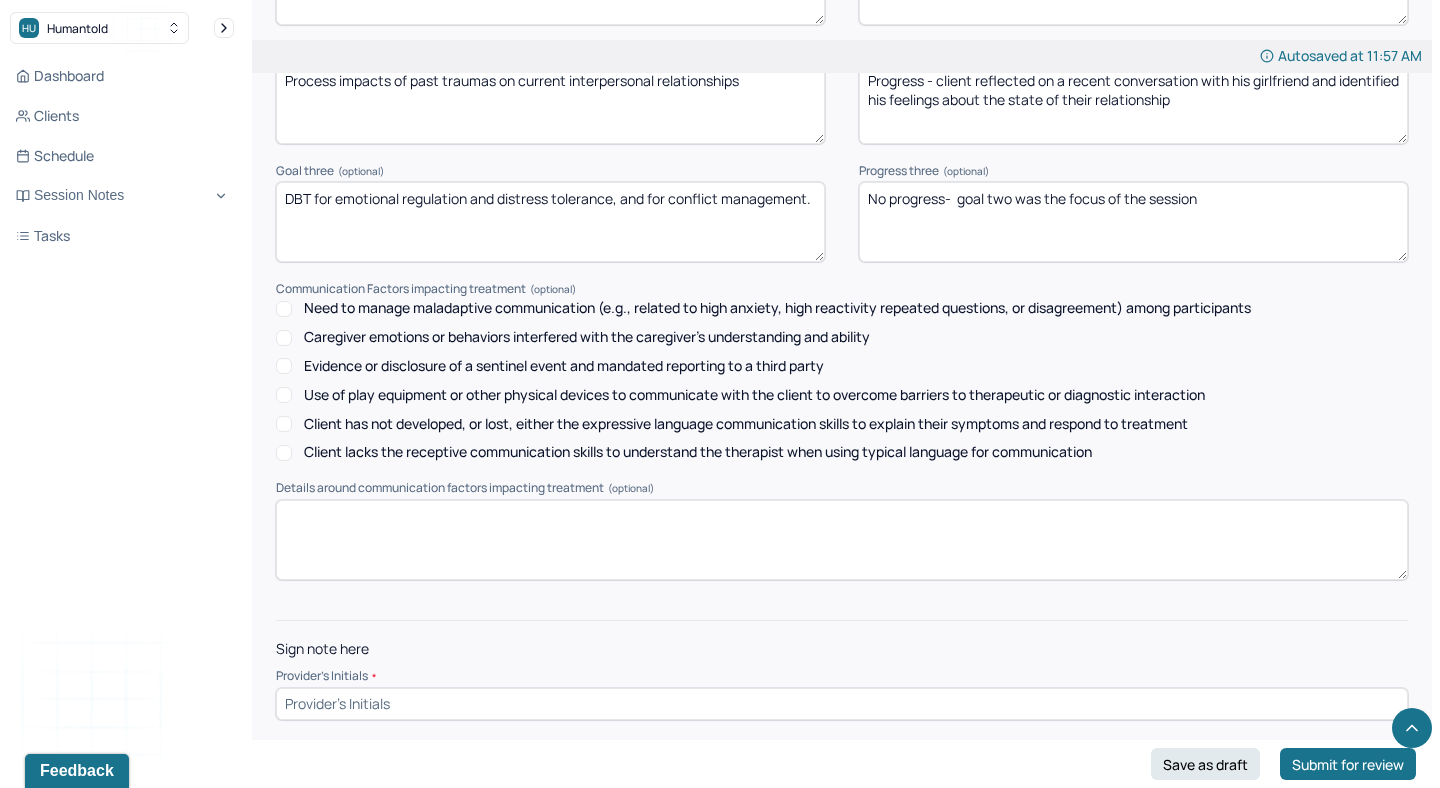 type on "Progress - client reflected on a recent conversation with his girlfriend and identified his feelings about the state of their relationship" 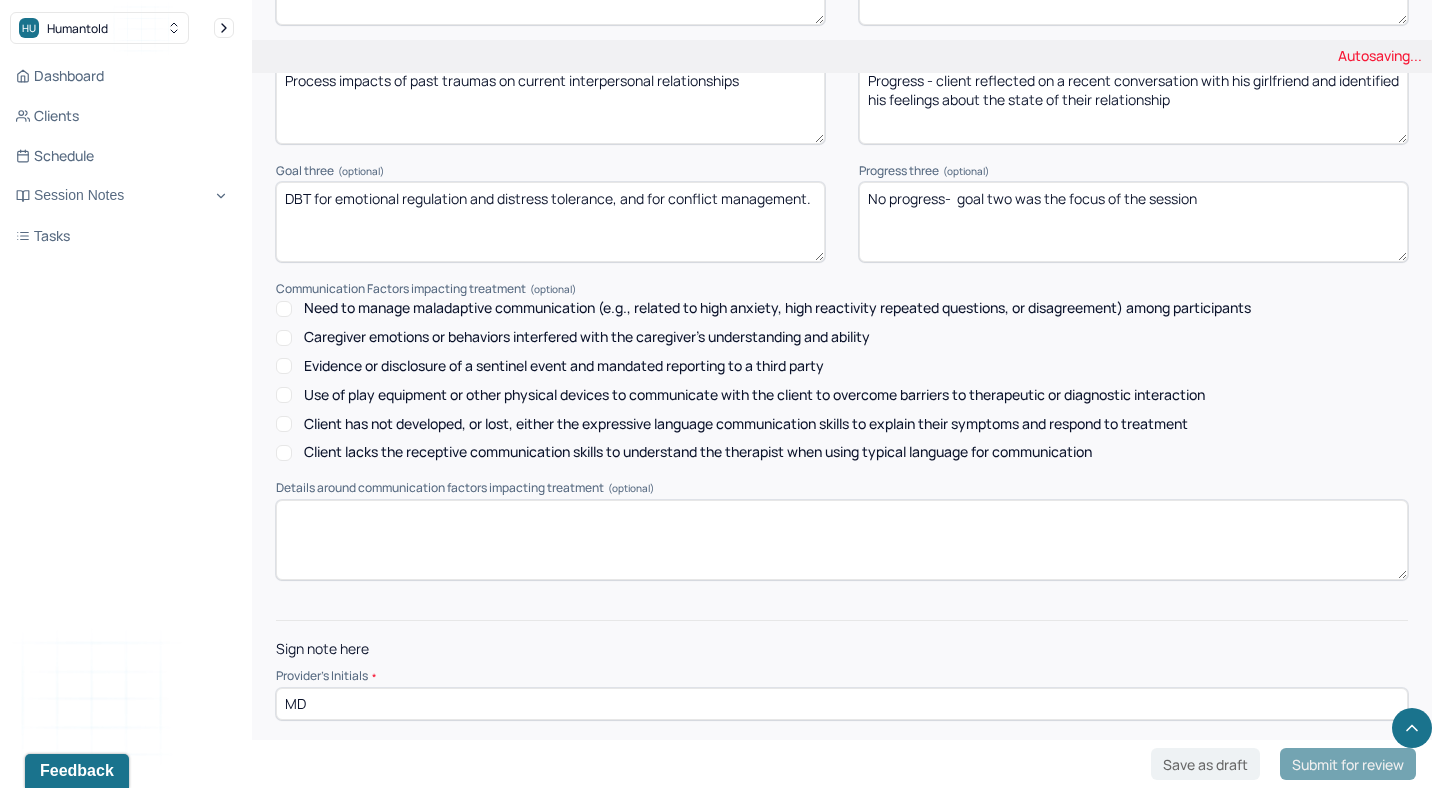 type on "MD" 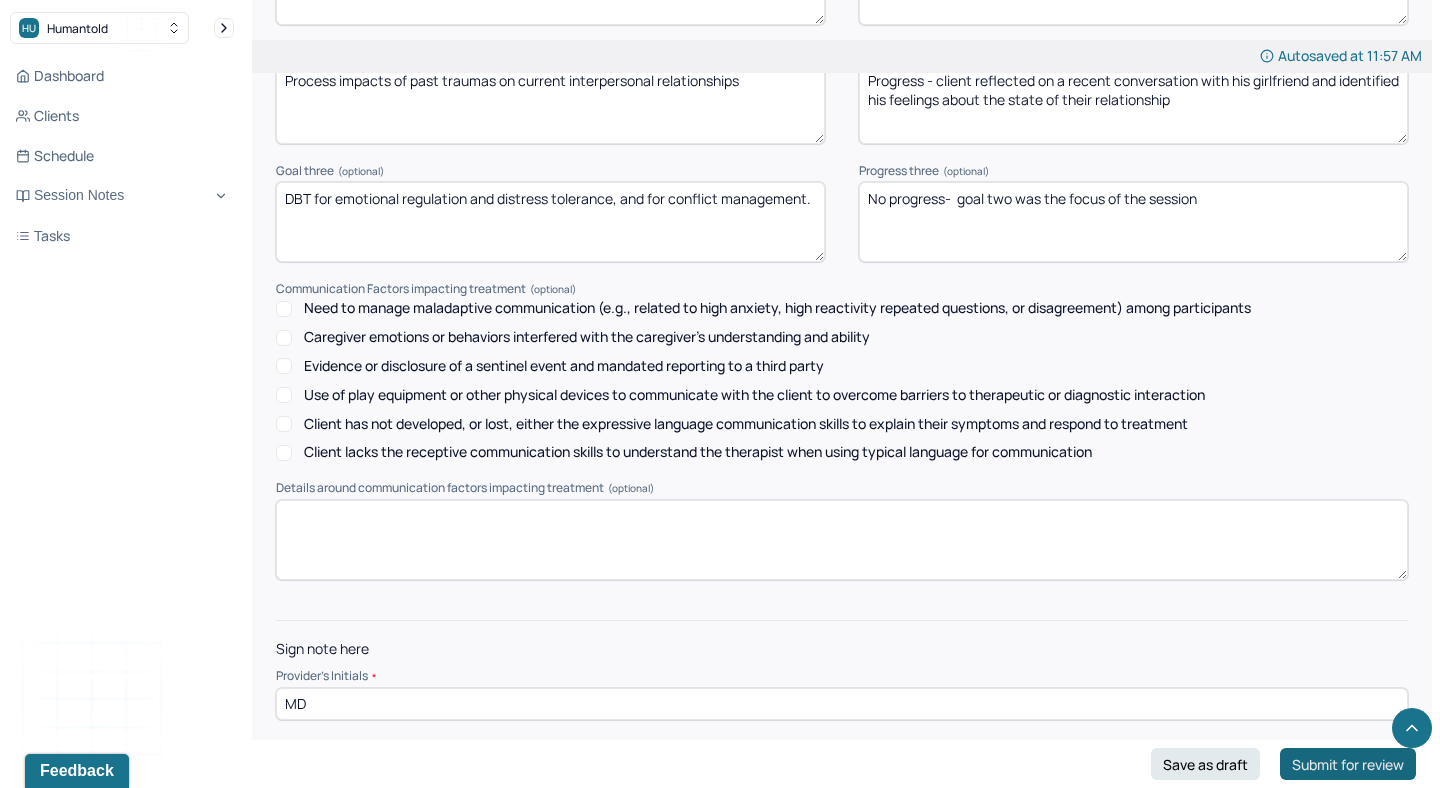 click on "Submit for review" at bounding box center [1348, 764] 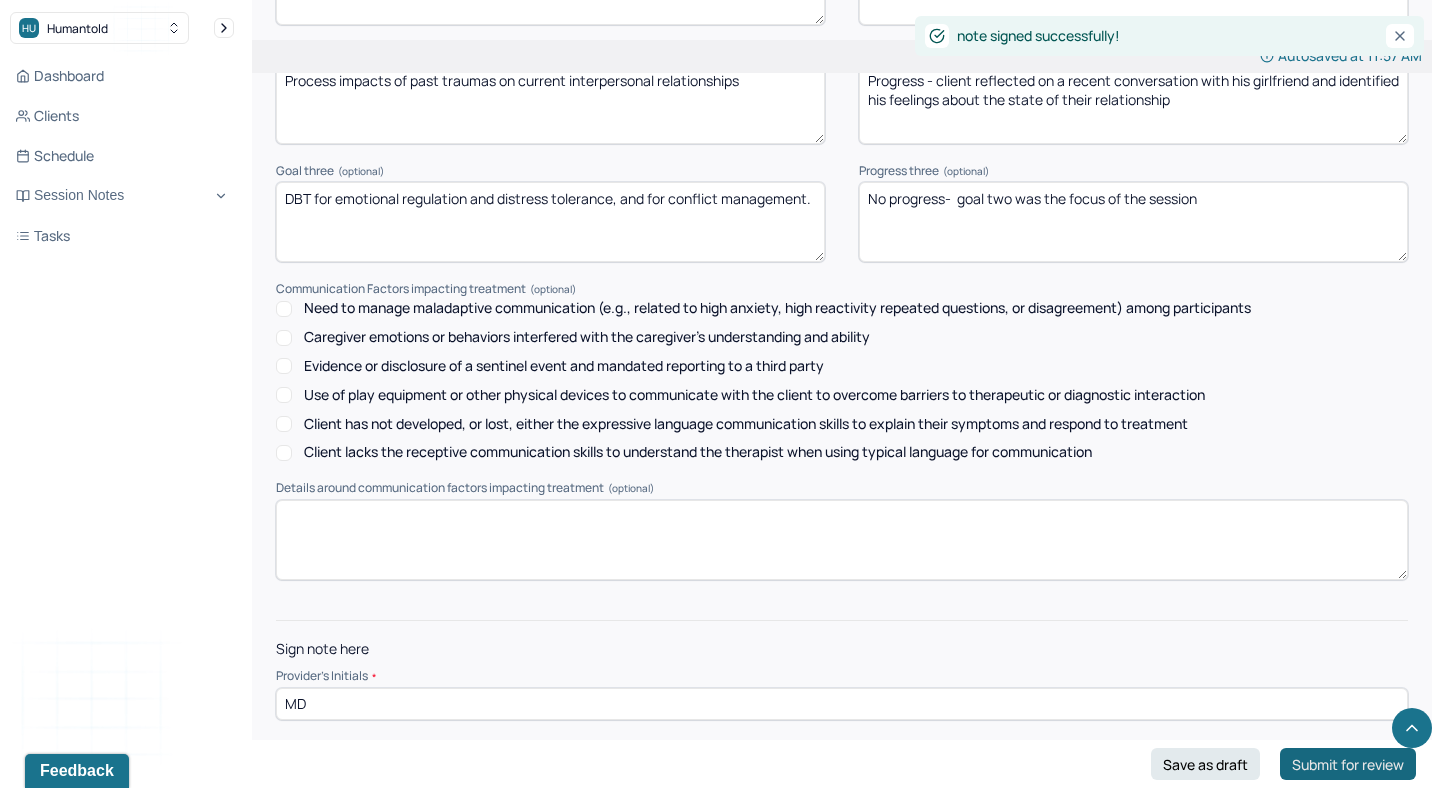 scroll, scrollTop: 0, scrollLeft: 0, axis: both 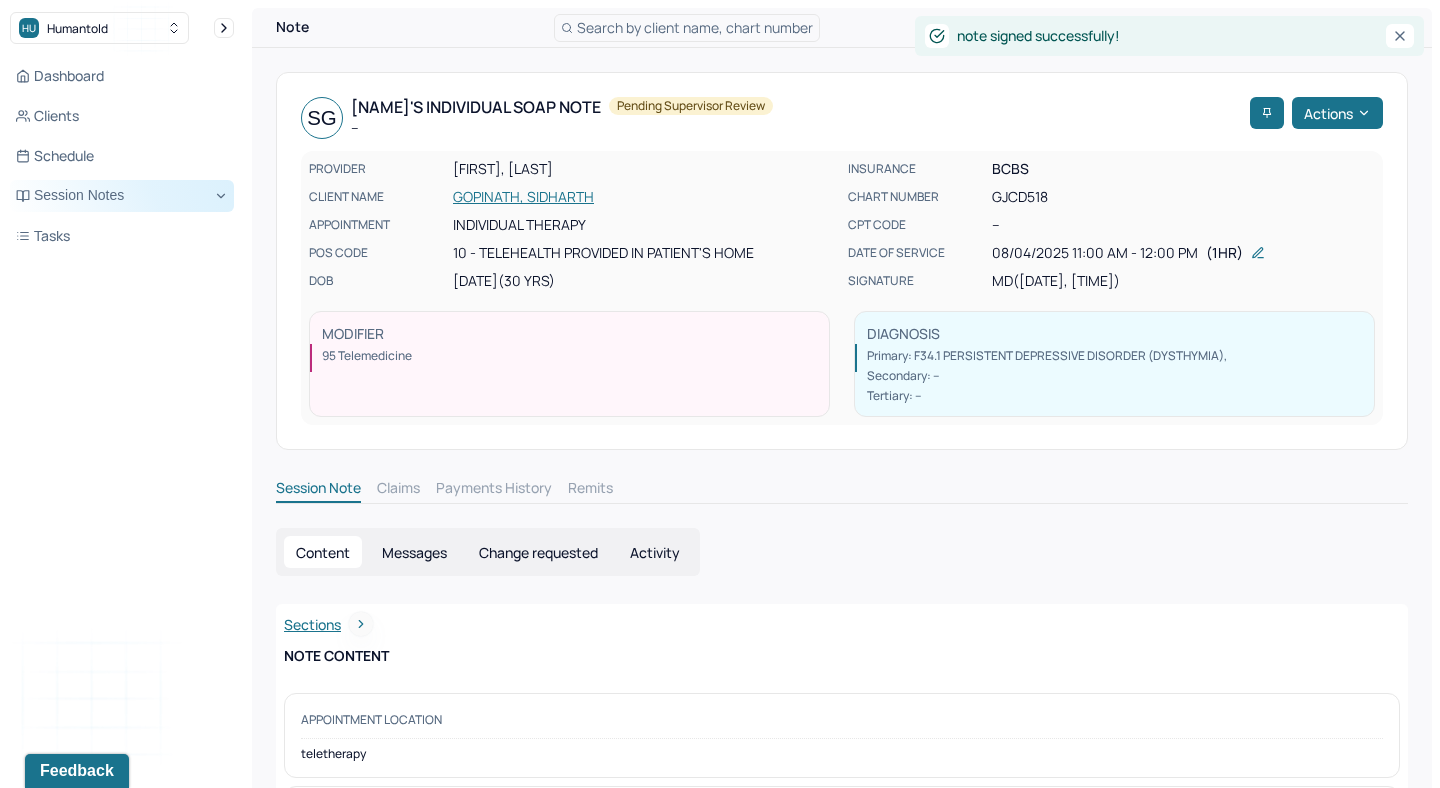 click on "Session Notes" at bounding box center [122, 196] 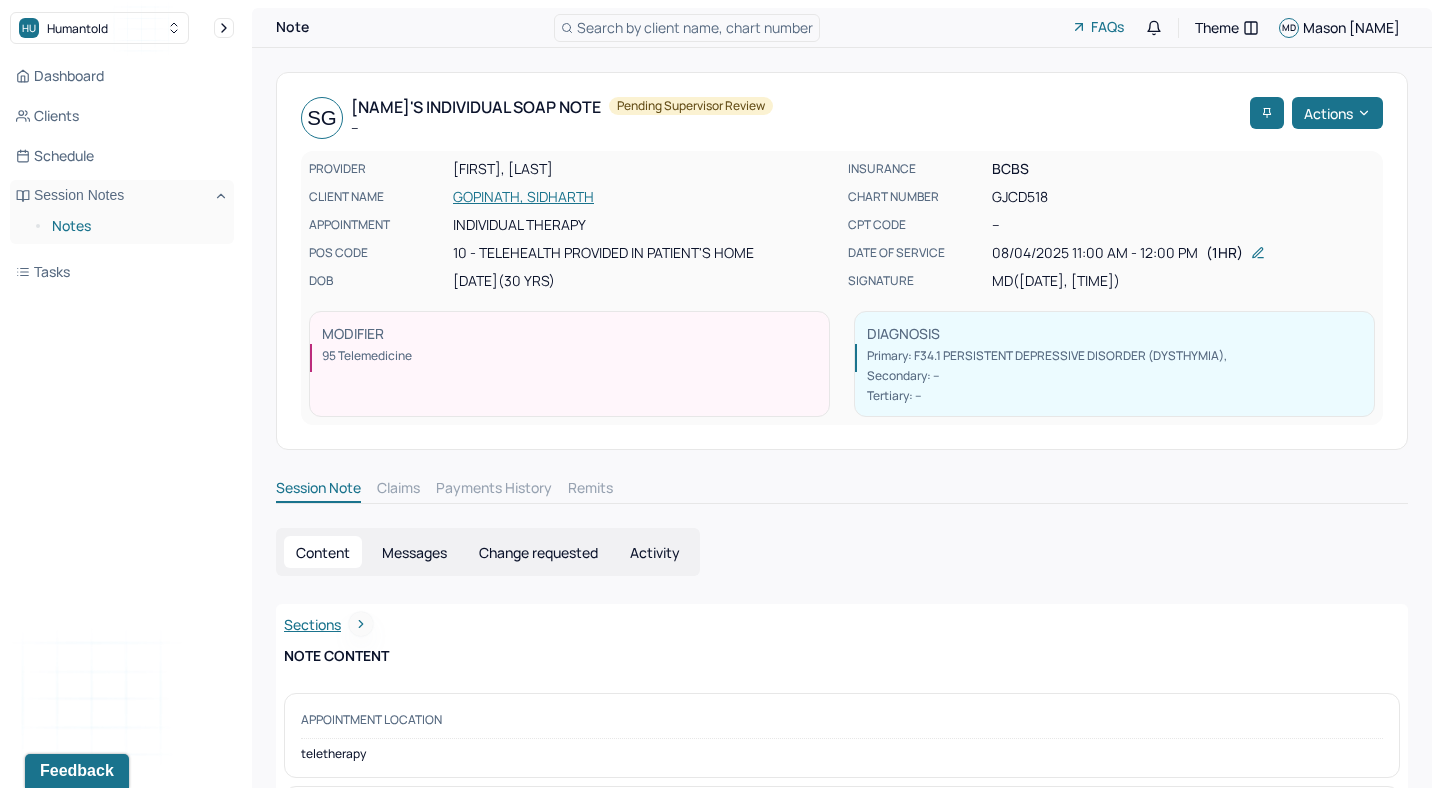 click on "Notes" at bounding box center (135, 226) 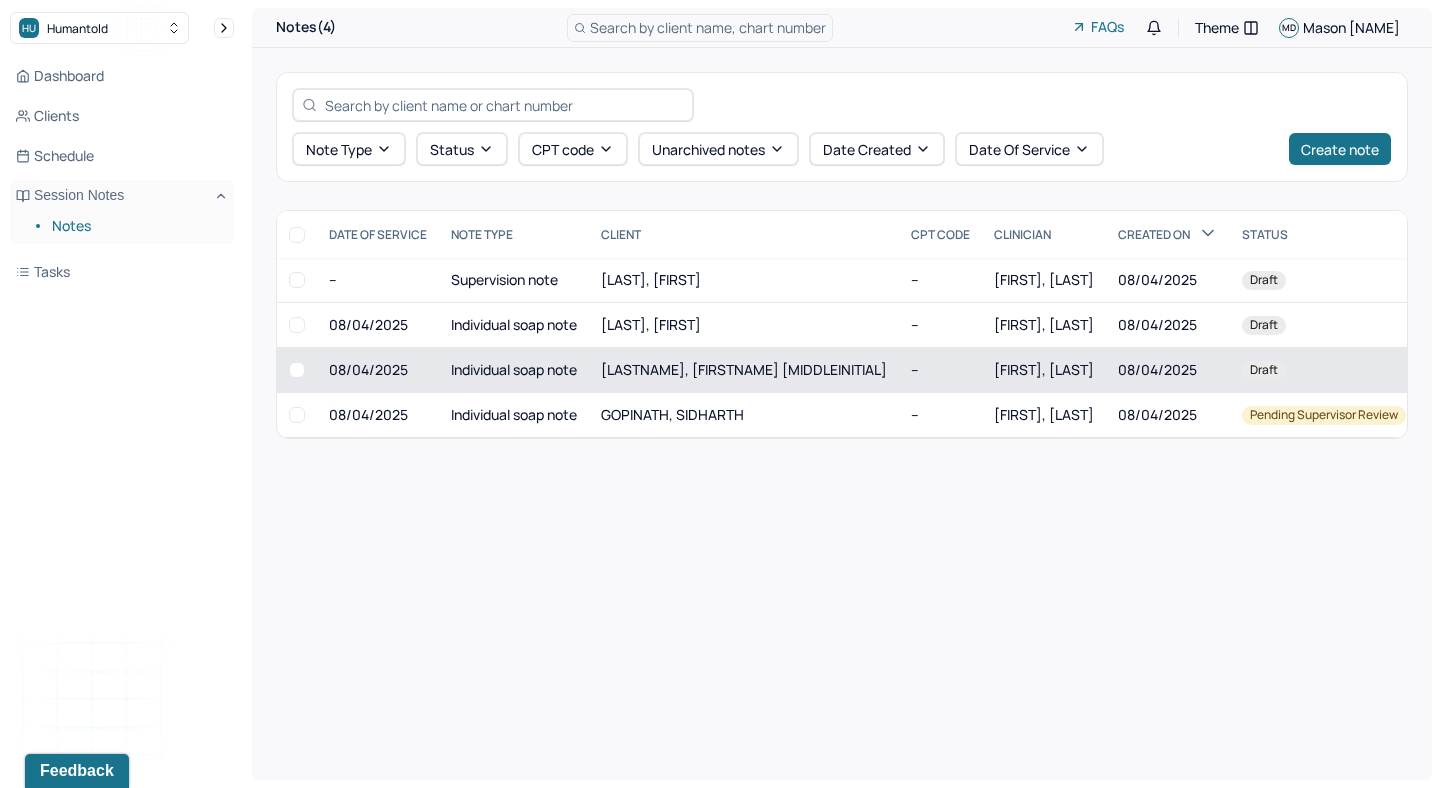 click on "[LASTNAME], [FIRSTNAME] [MIDDLEINITIAL]" at bounding box center [744, 369] 